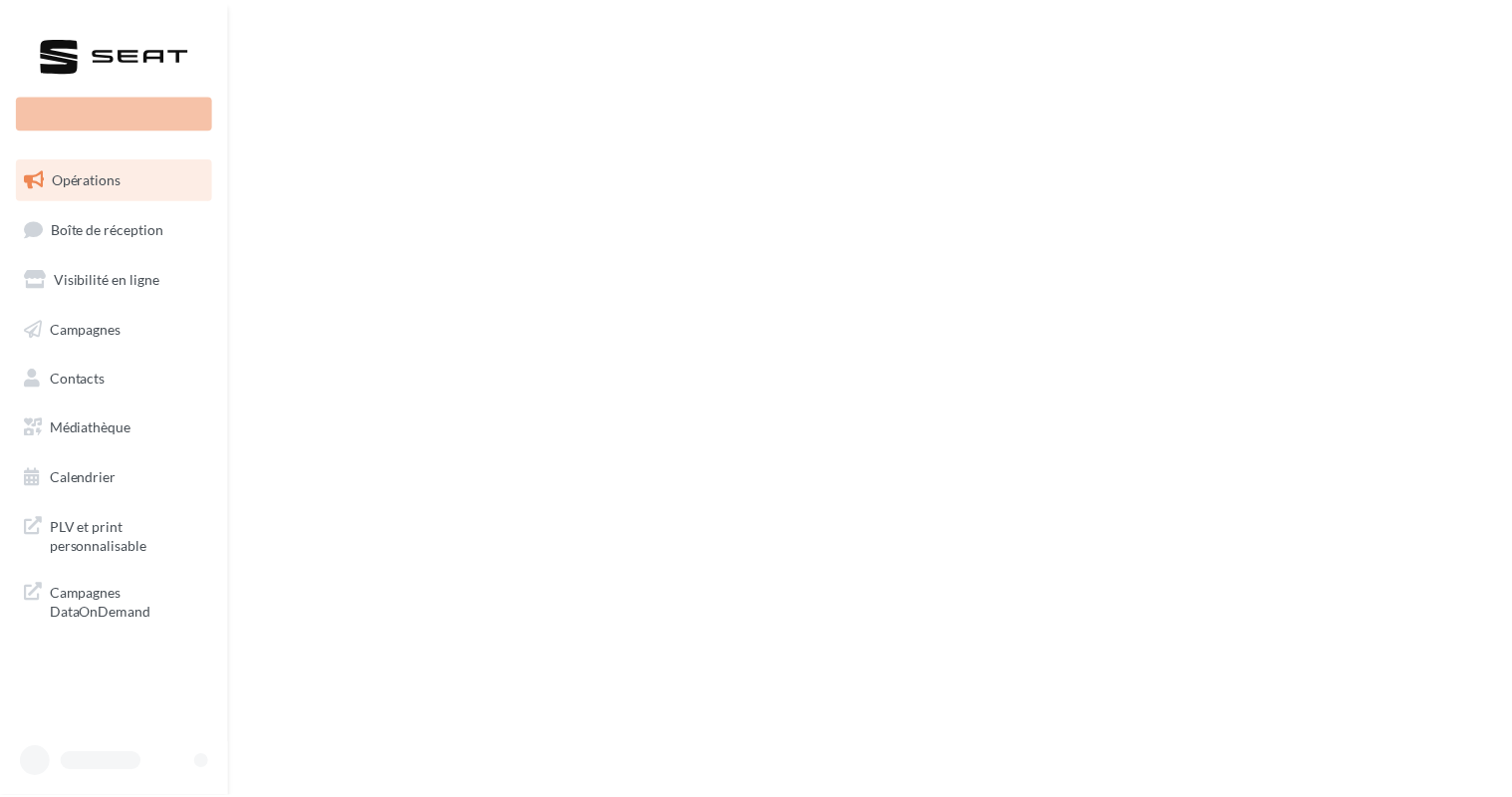 scroll, scrollTop: 0, scrollLeft: 0, axis: both 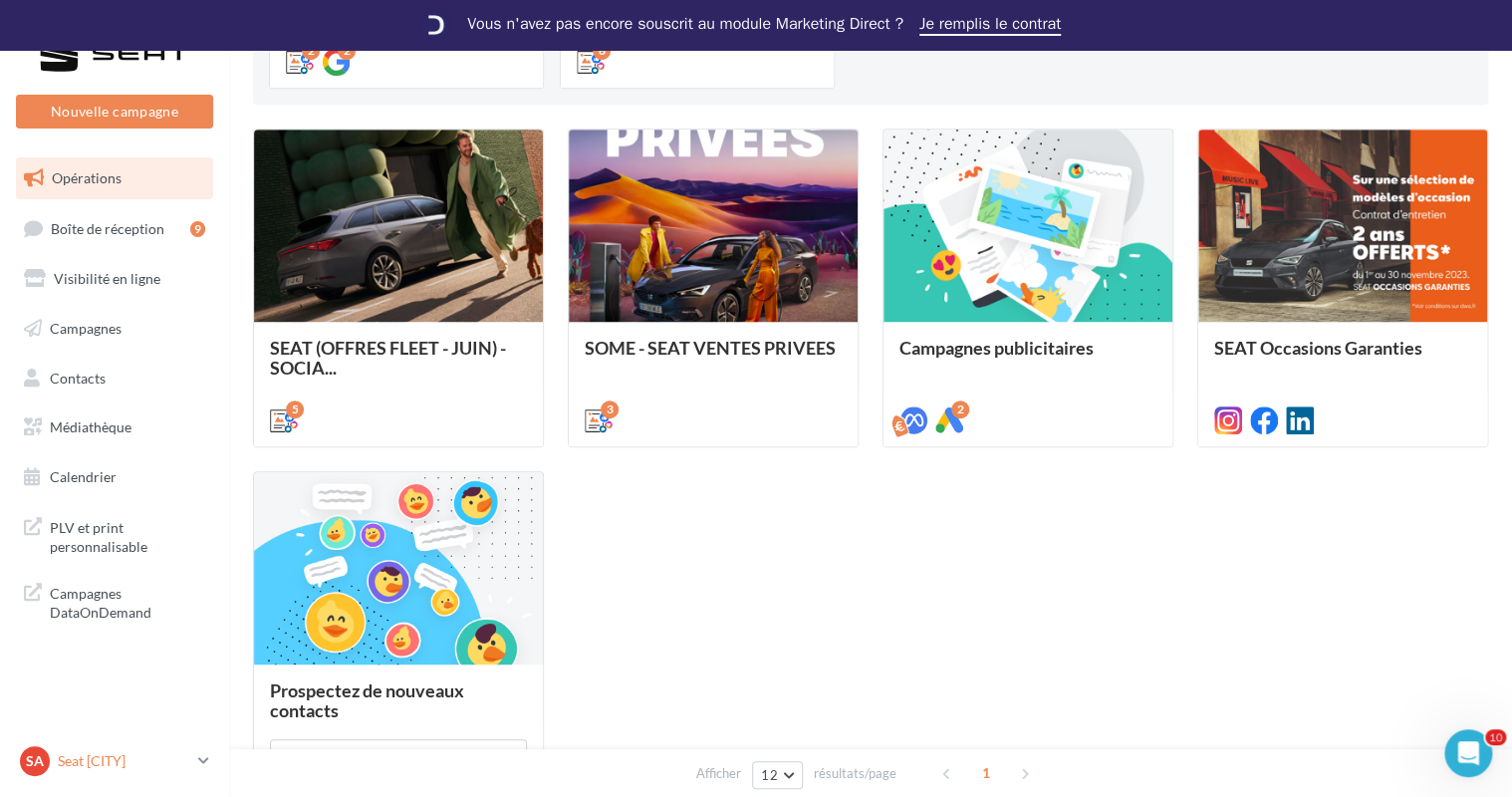 click on "SA     Seat Auxerre   SEAT-AUXERRE" at bounding box center [105, 761] 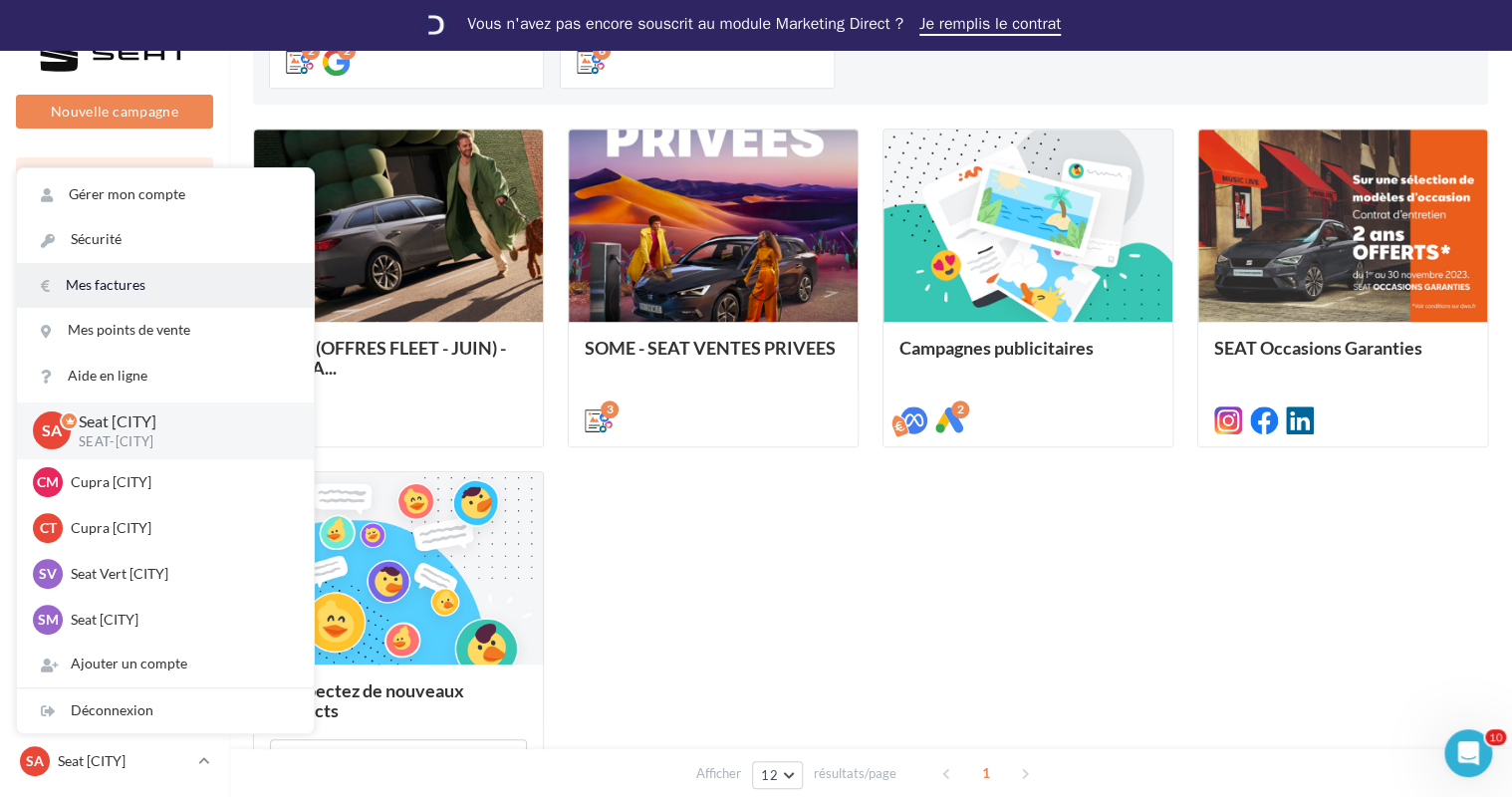 click on "Mes factures" at bounding box center [165, 285] 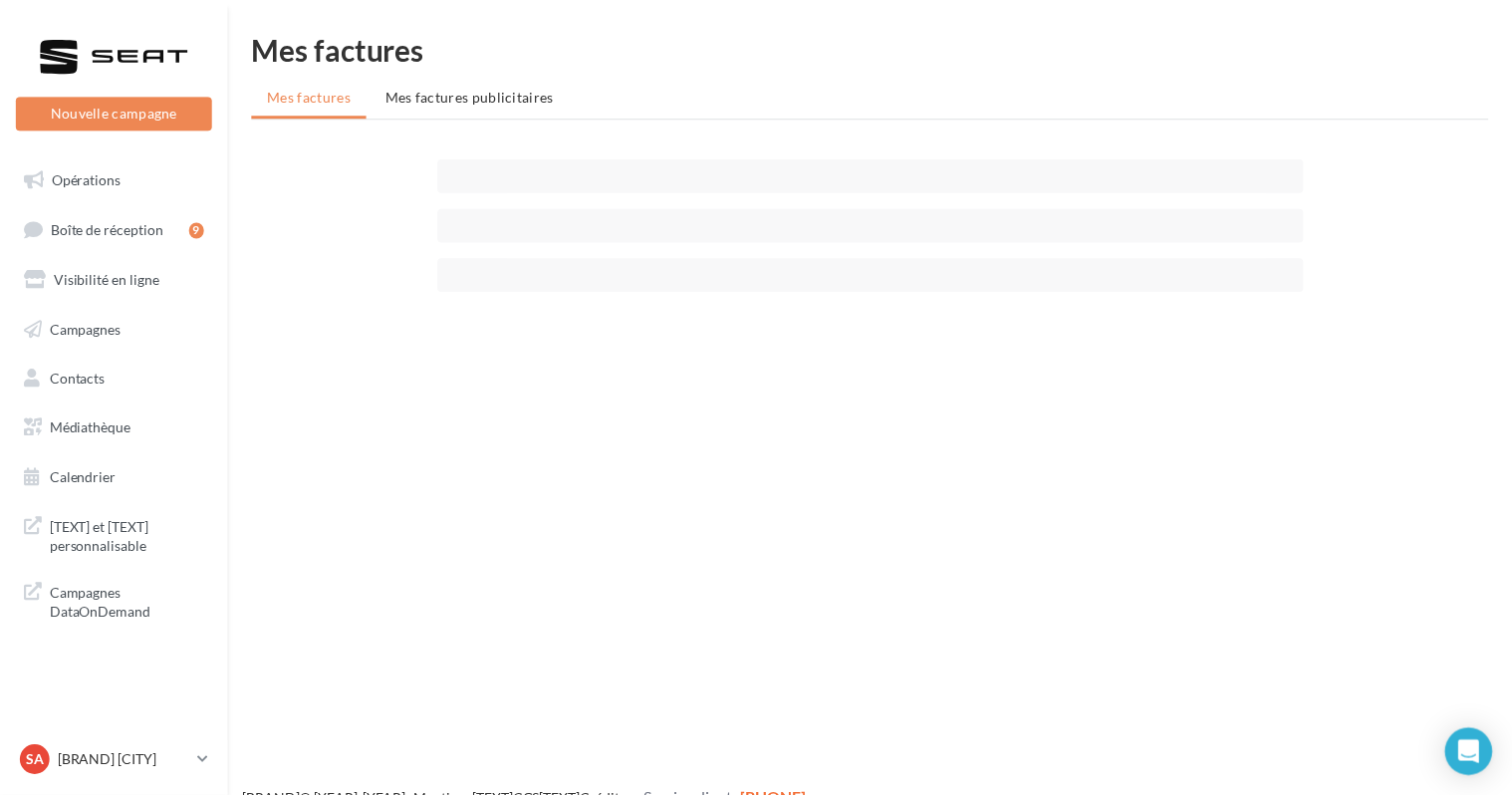 scroll, scrollTop: 0, scrollLeft: 0, axis: both 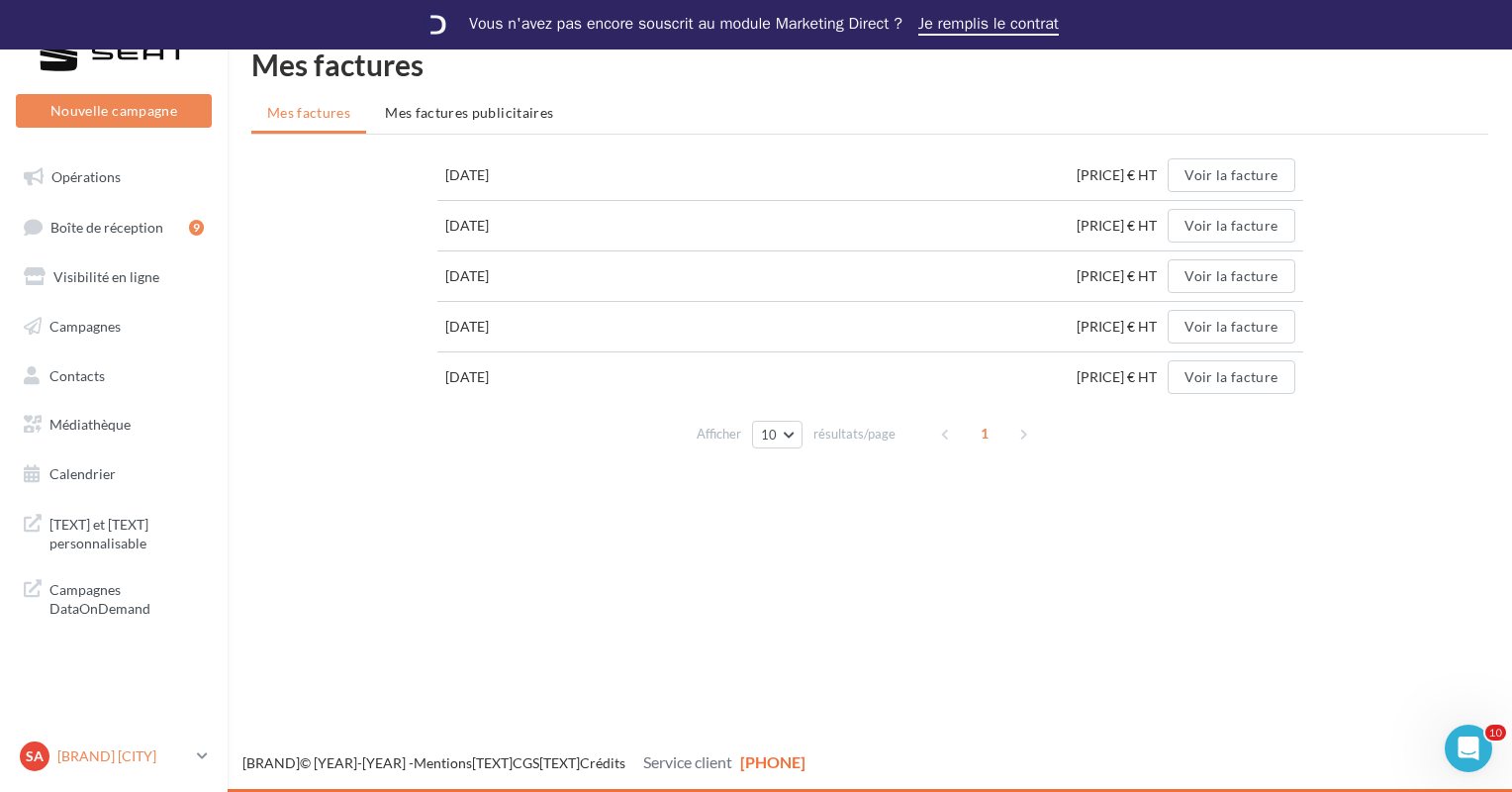 click on "[BRAND] [CITY]" at bounding box center [123, 756] 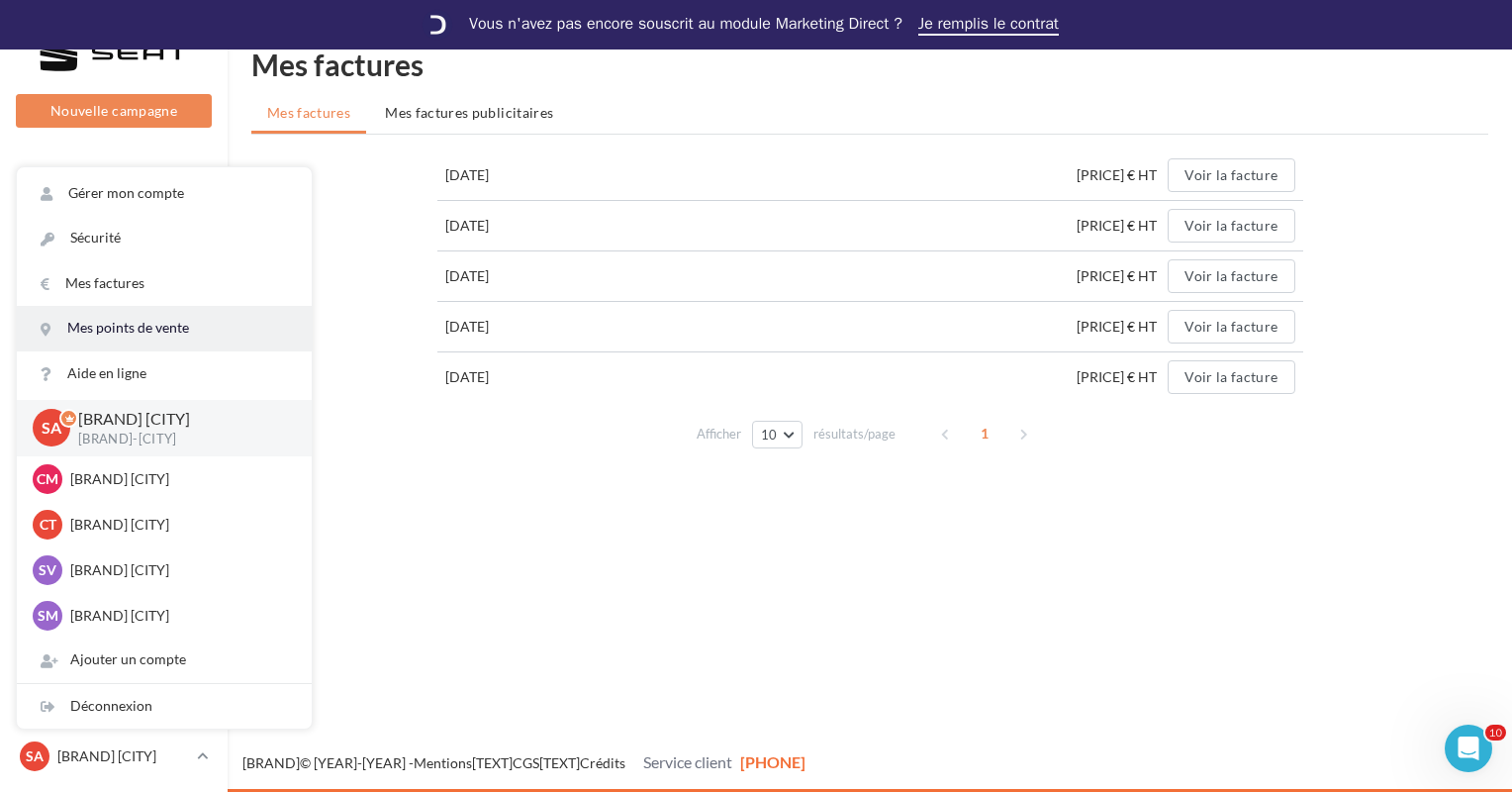 click on "Mes points de vente" at bounding box center [164, 328] 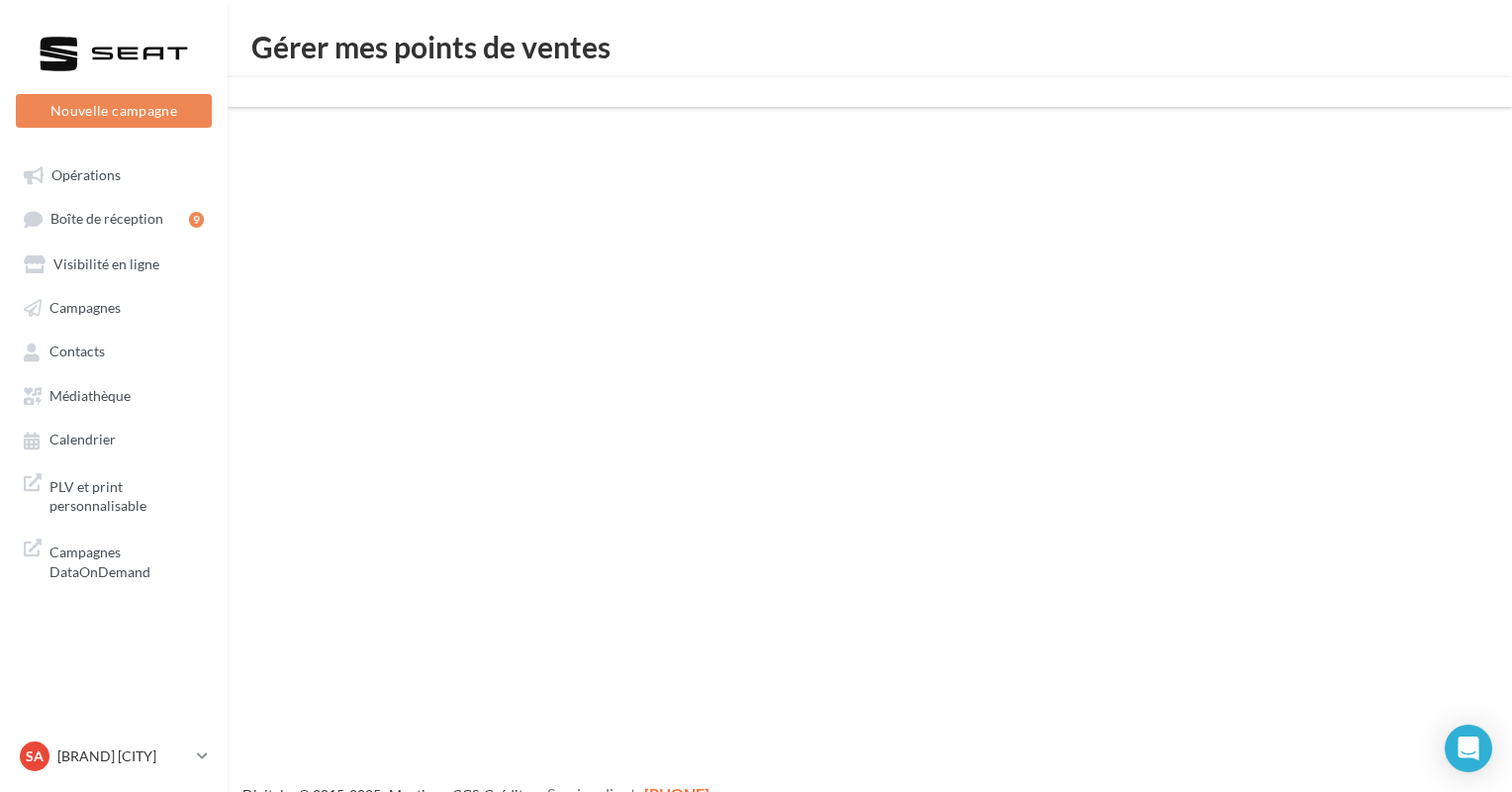scroll, scrollTop: 0, scrollLeft: 0, axis: both 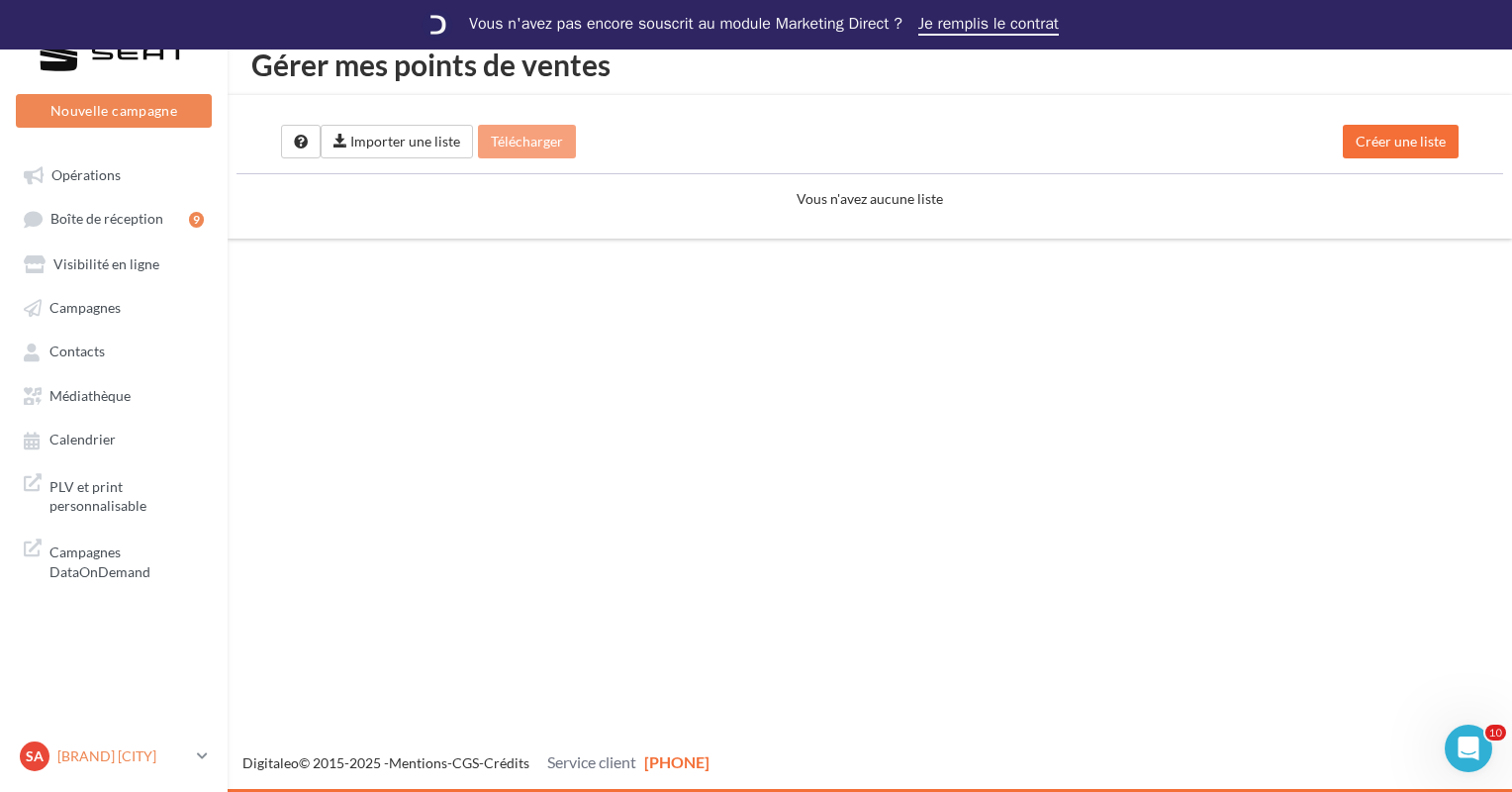 click on "[BRAND] [CITY]" at bounding box center (123, 756) 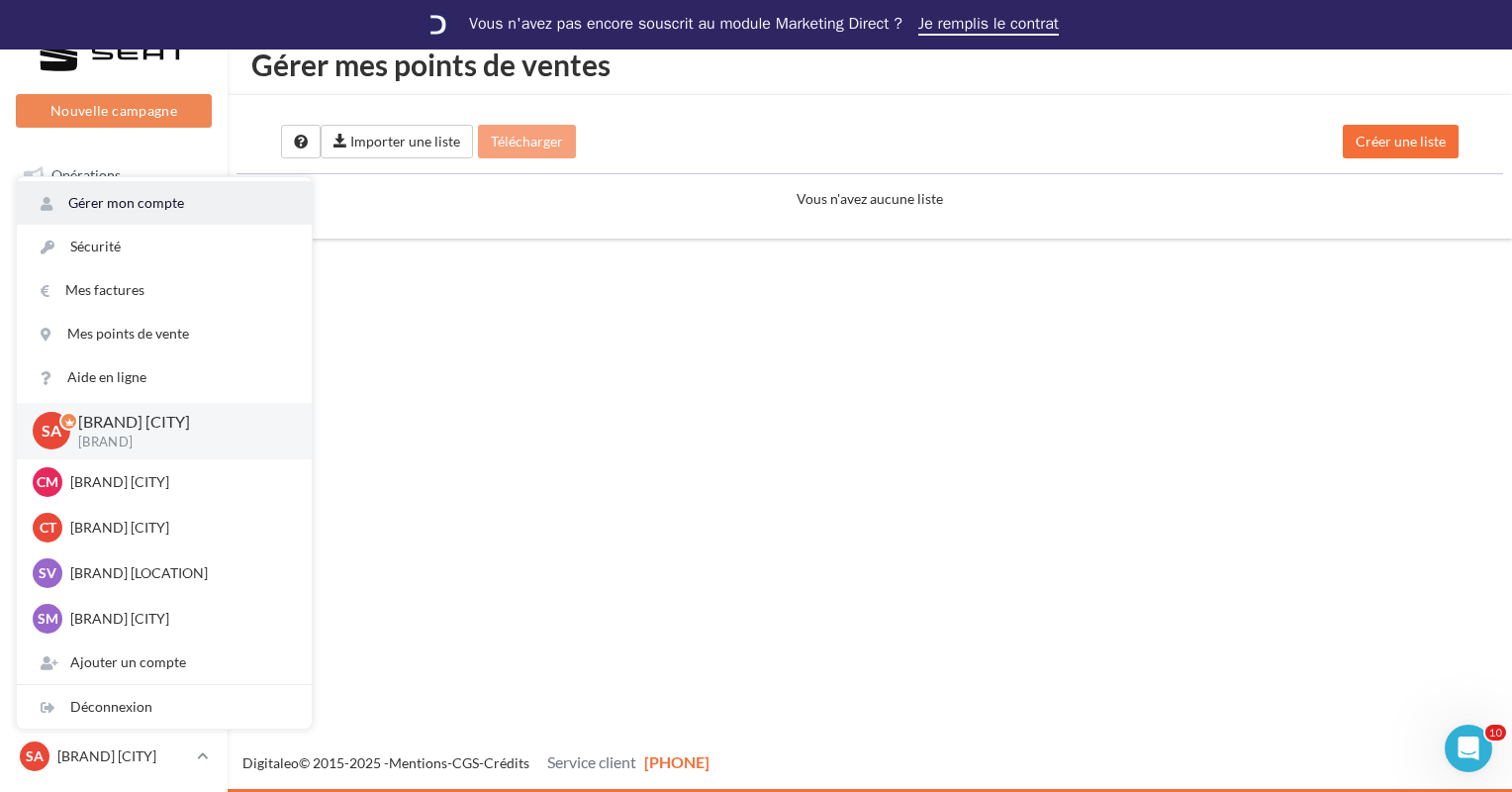 click on "Gérer mon compte" at bounding box center [164, 203] 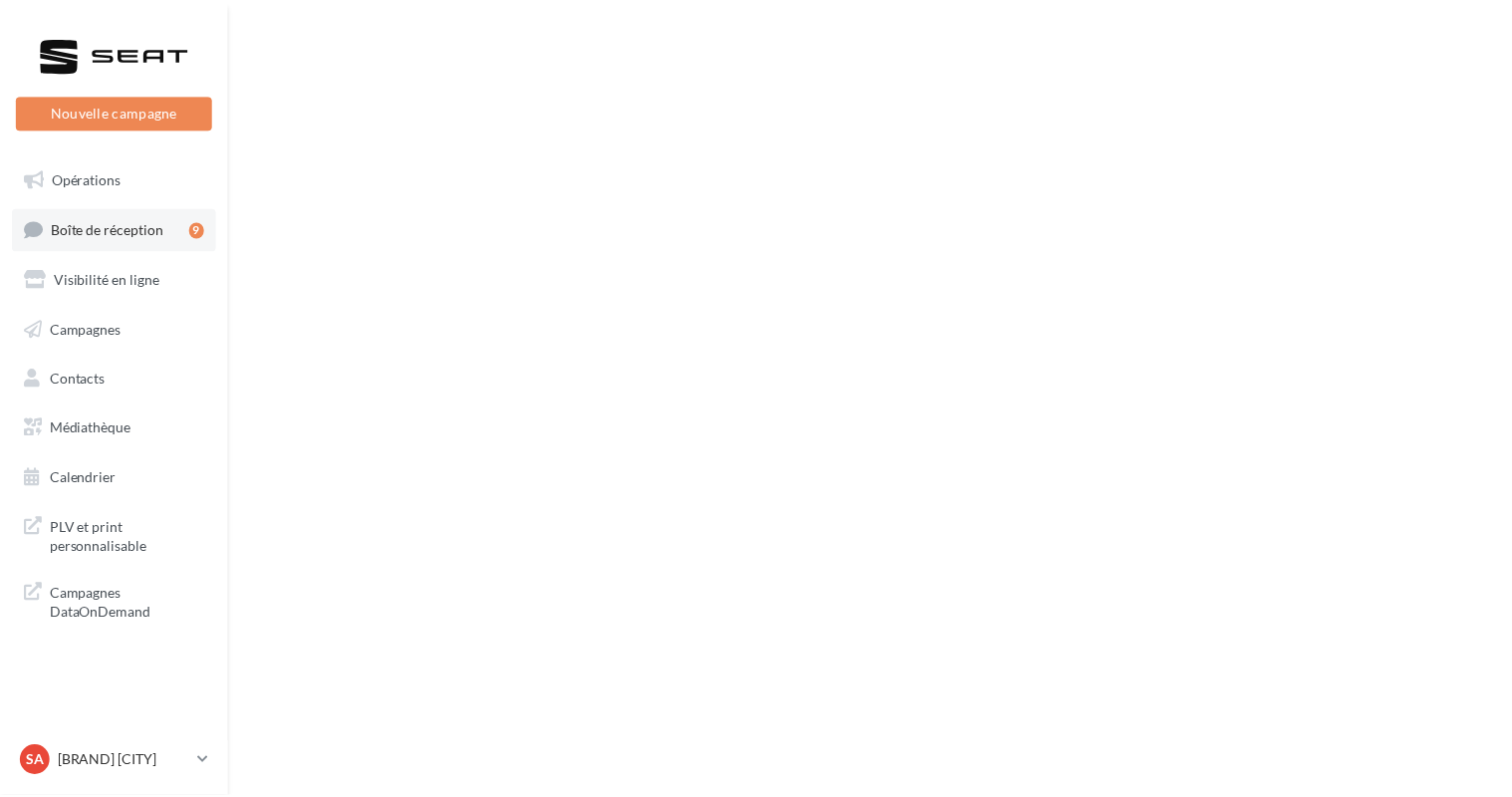 scroll, scrollTop: 0, scrollLeft: 0, axis: both 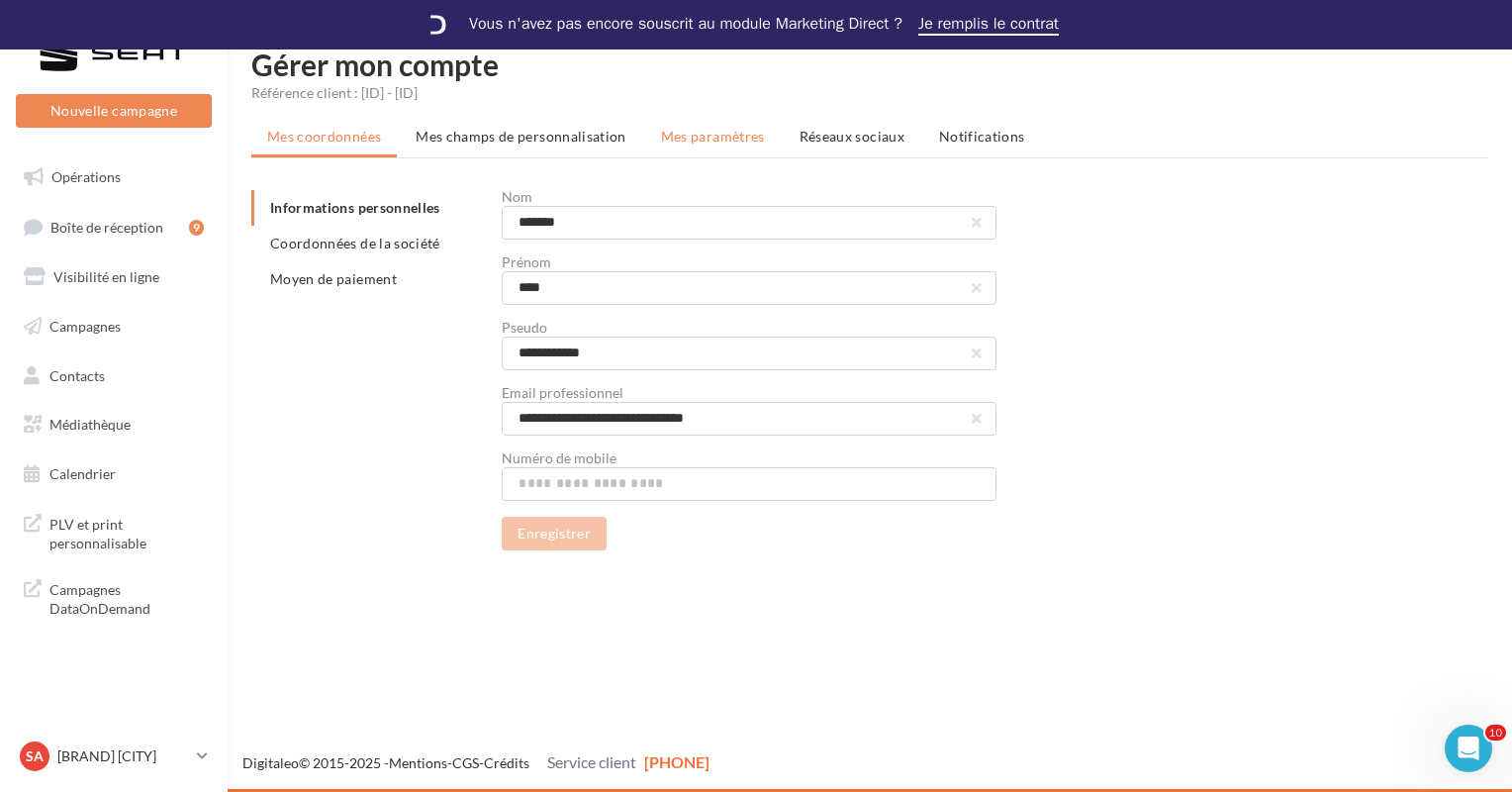 click on "Mes paramètres" at bounding box center (712, 137) 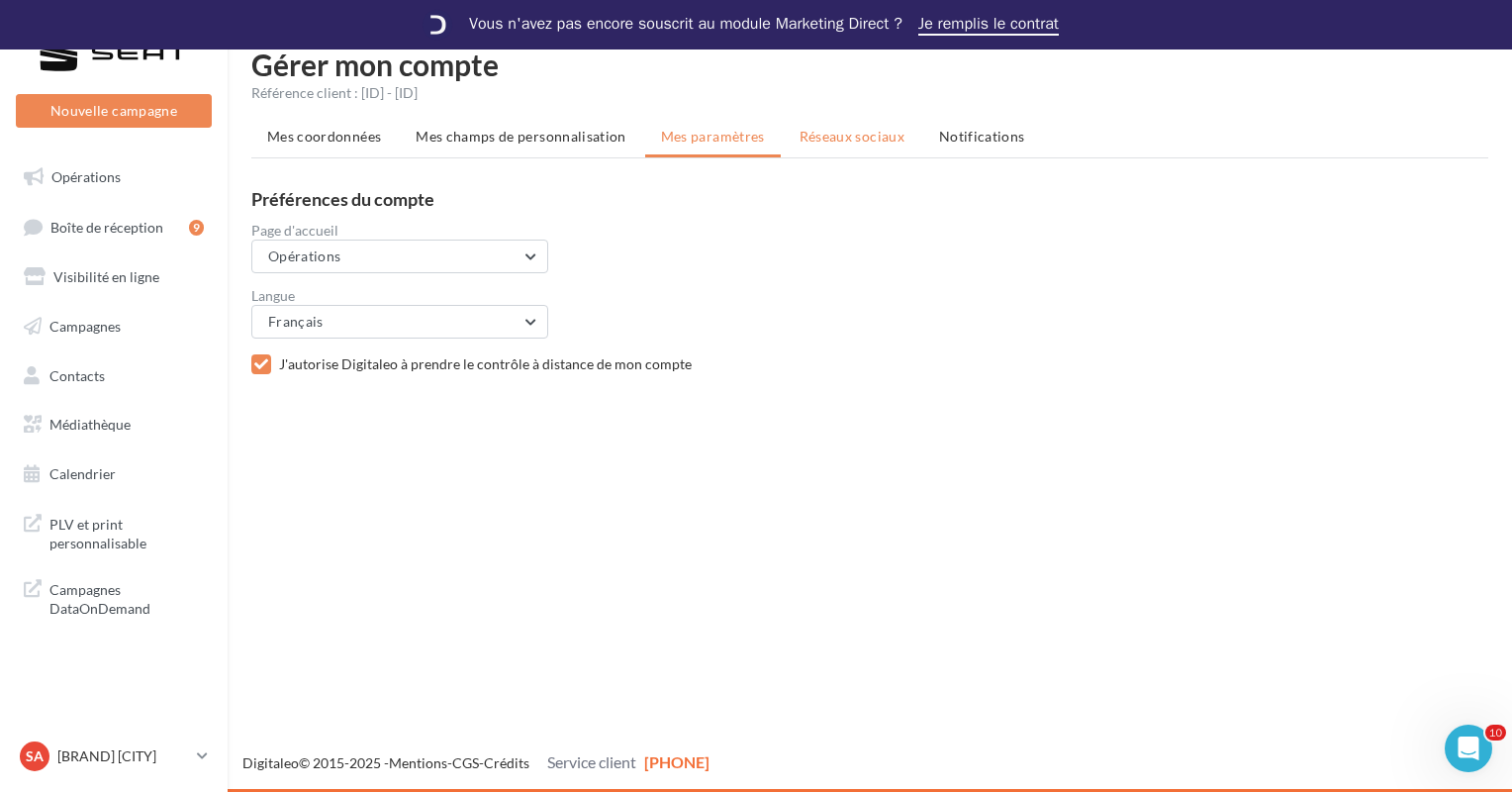 click on "Réseaux sociaux" at bounding box center [852, 137] 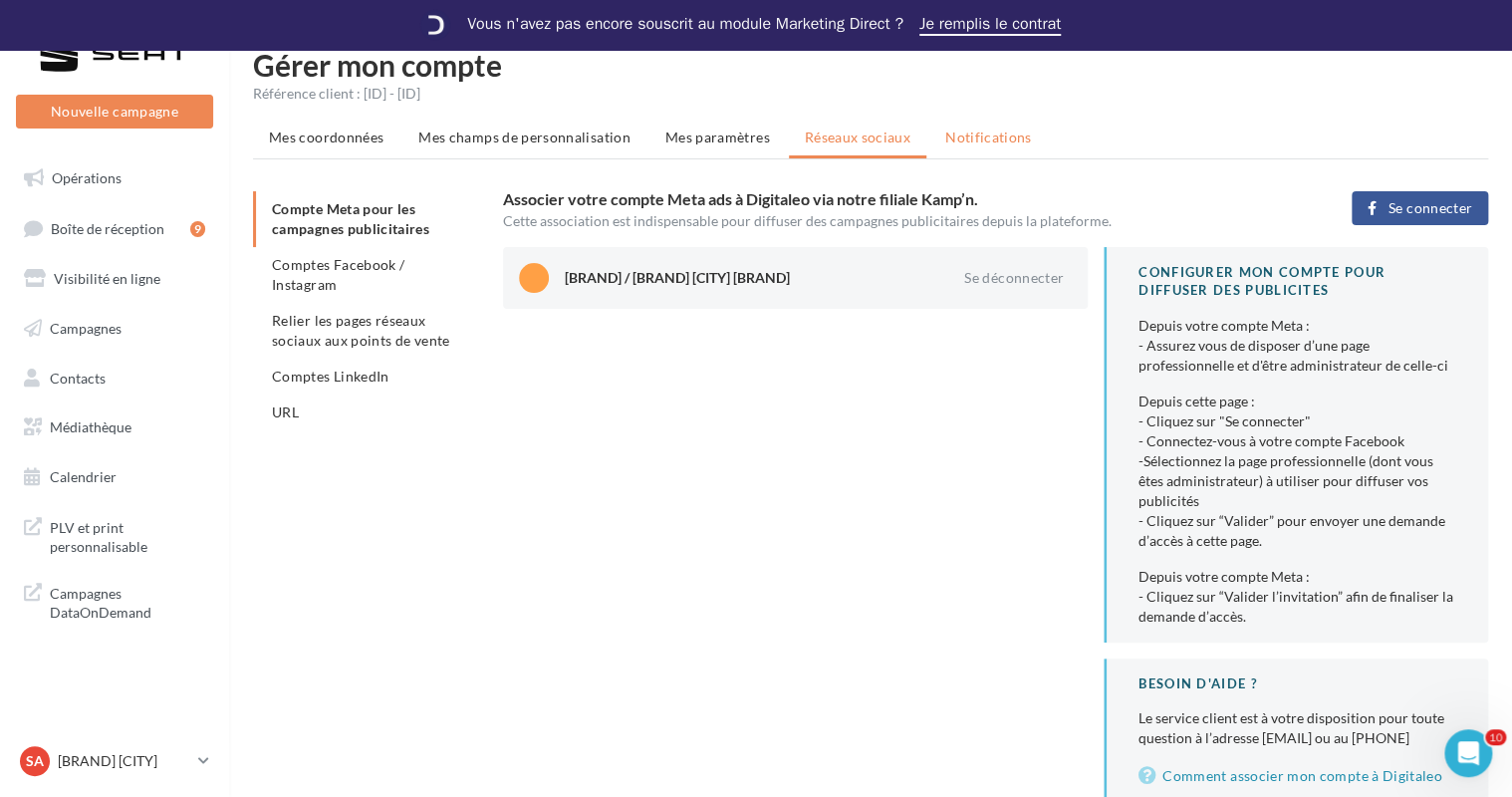 click on "Notifications" at bounding box center (326, 136) 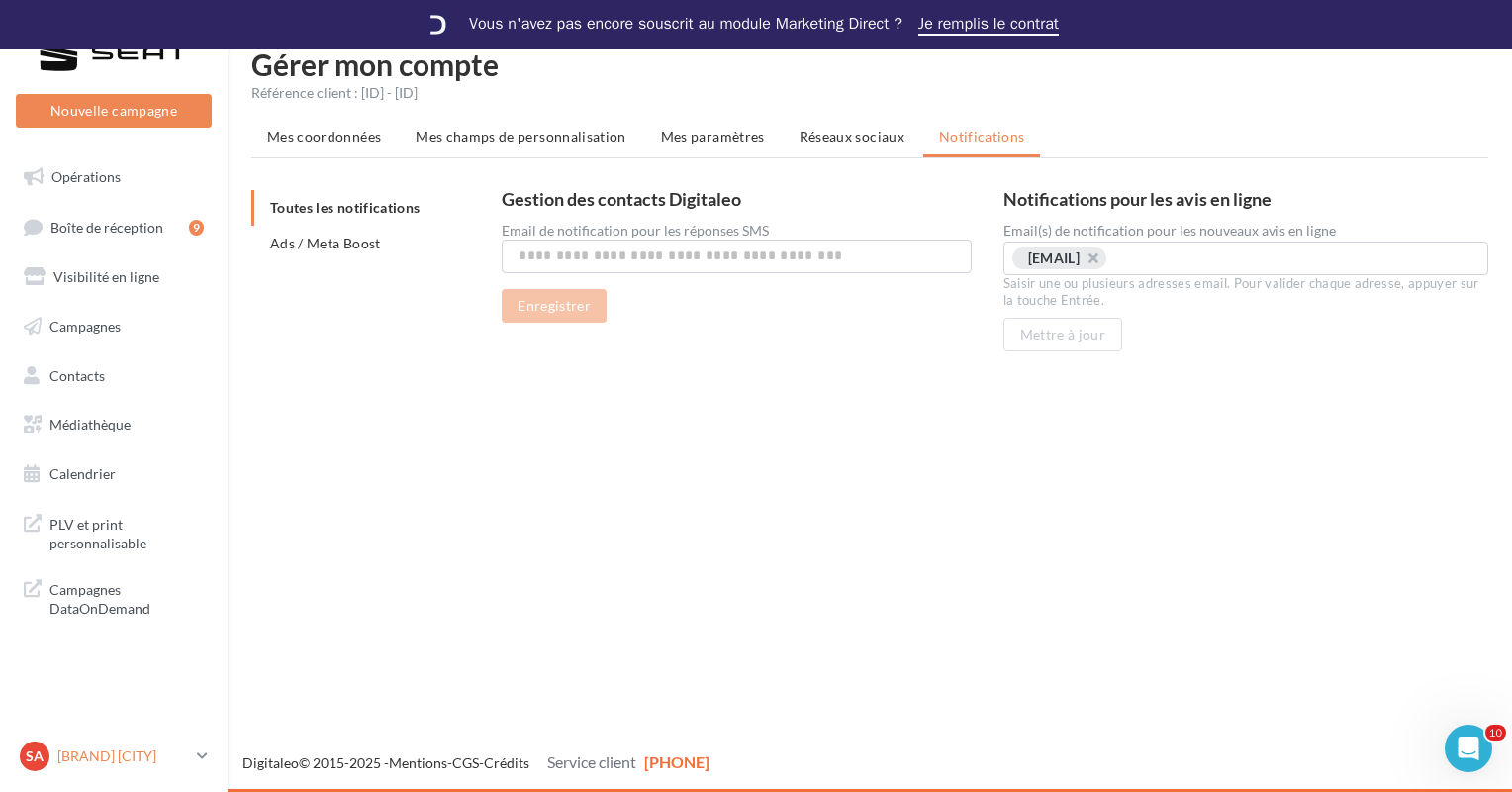 click on "Seat [CITY]" at bounding box center [123, 756] 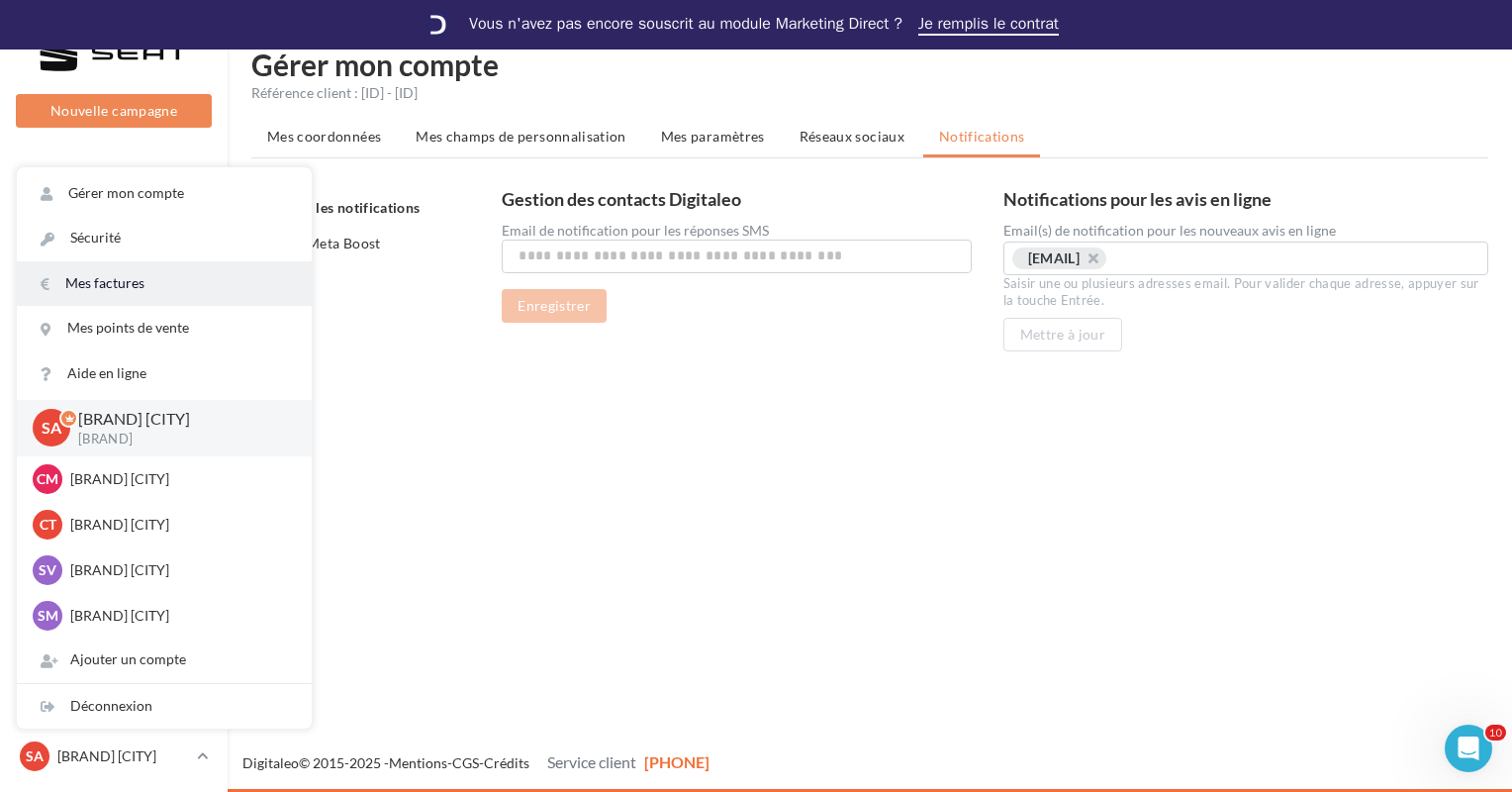 click on "Mes factures" at bounding box center (164, 283) 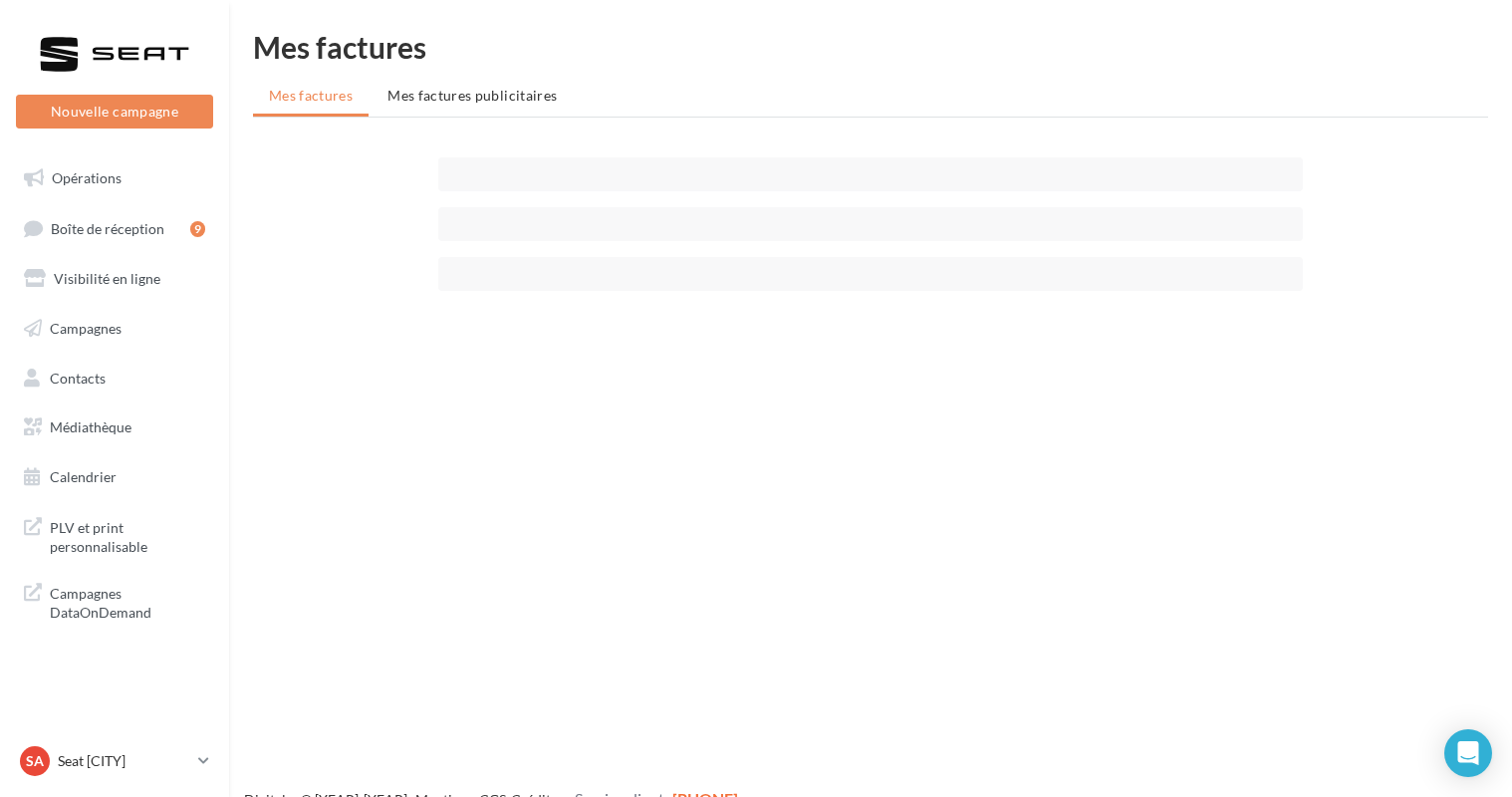 scroll, scrollTop: 0, scrollLeft: 0, axis: both 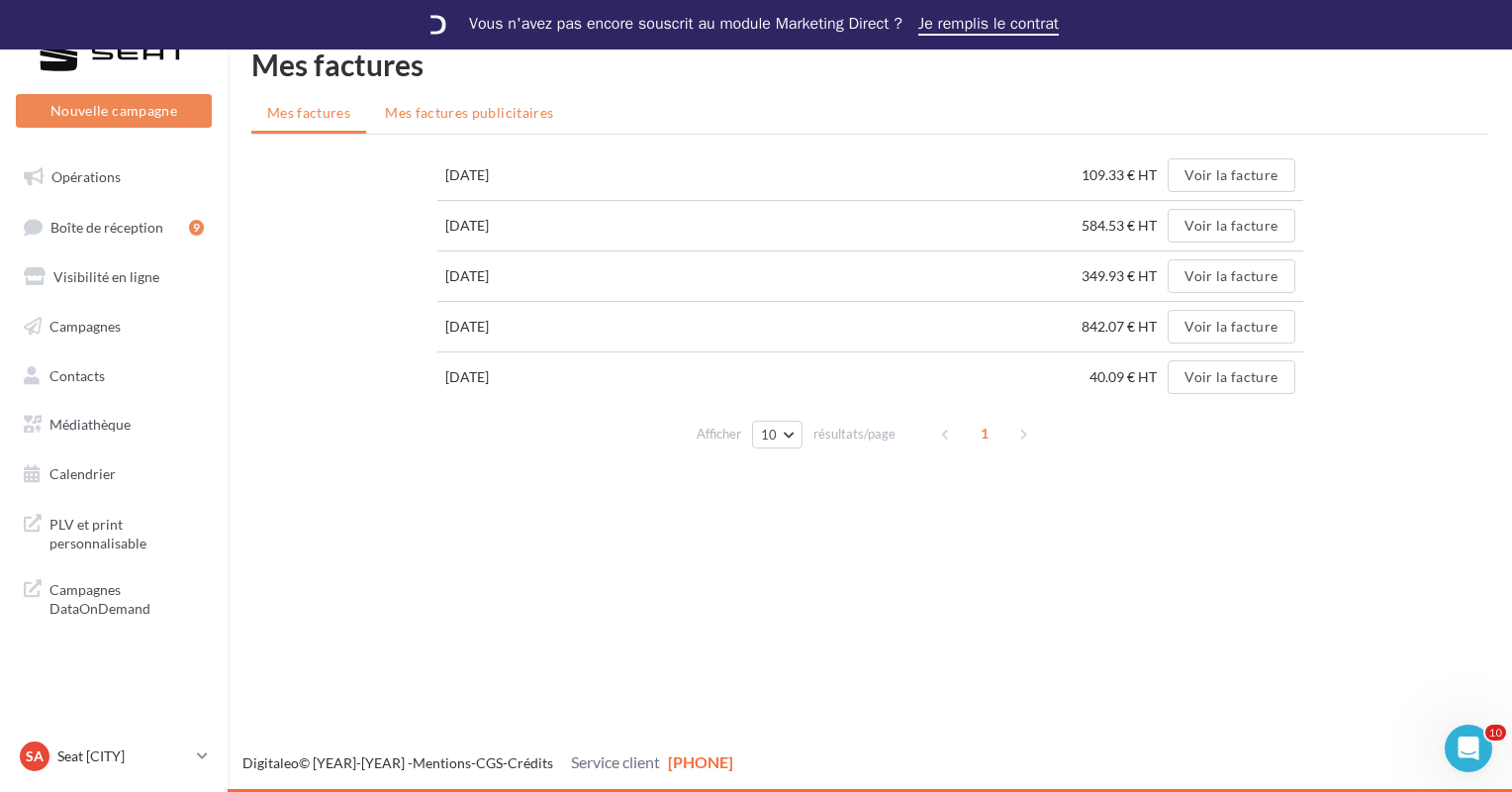 click on "Mes factures publicitaires" at bounding box center (309, 112) 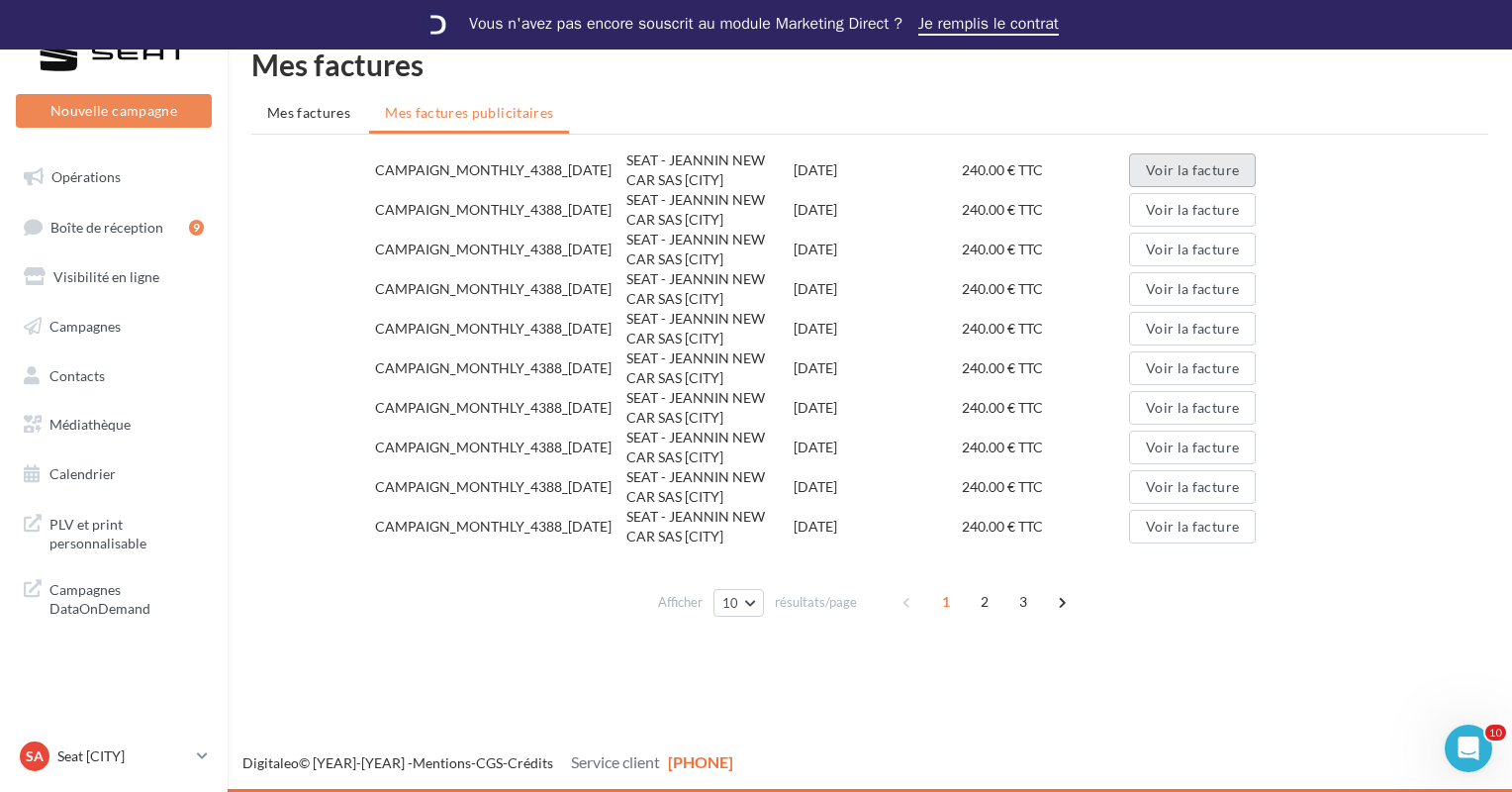 click on "Voir la facture" at bounding box center (1192, 170) 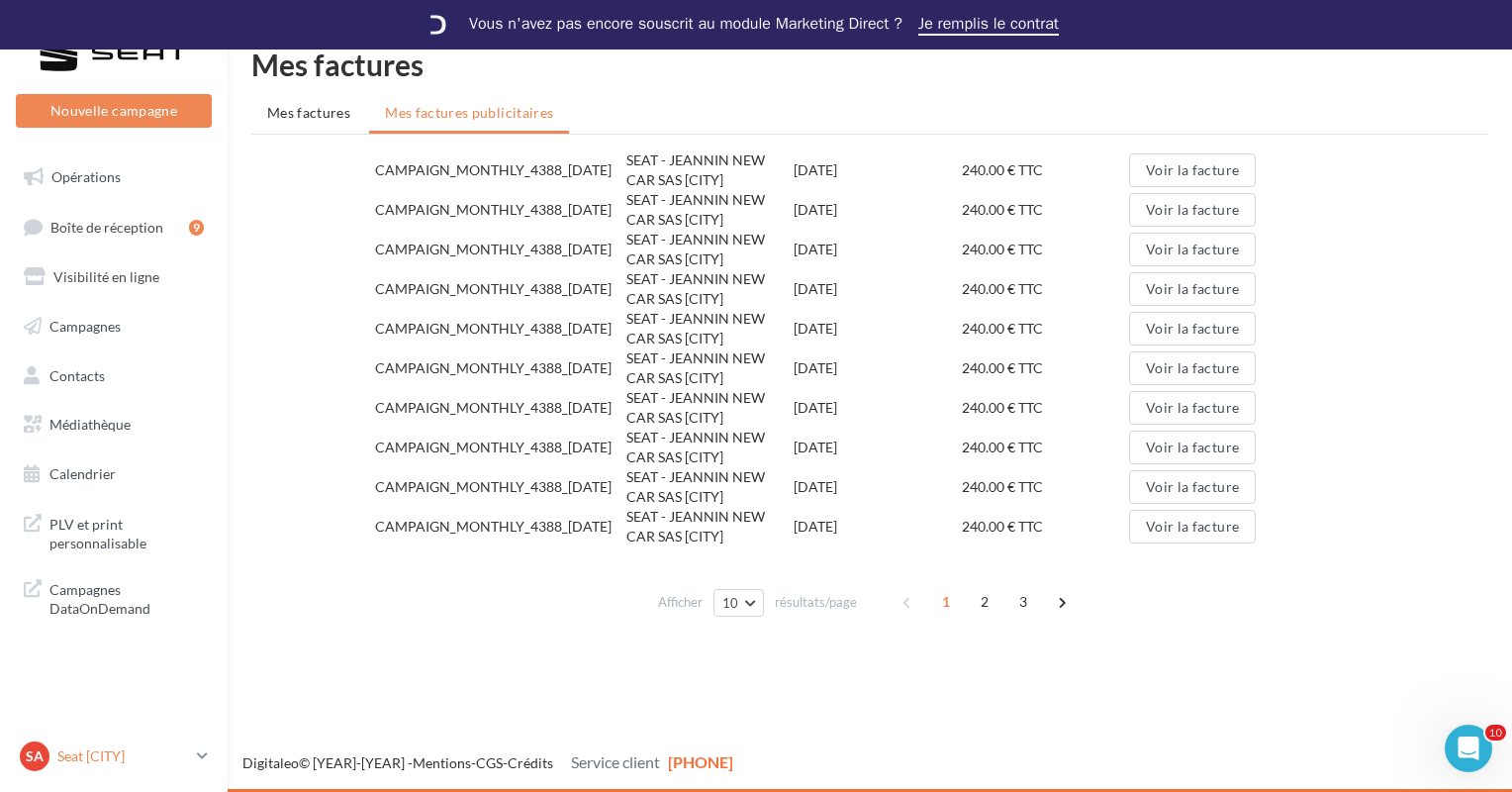 click on "[BRAND] [CITY]" at bounding box center [123, 756] 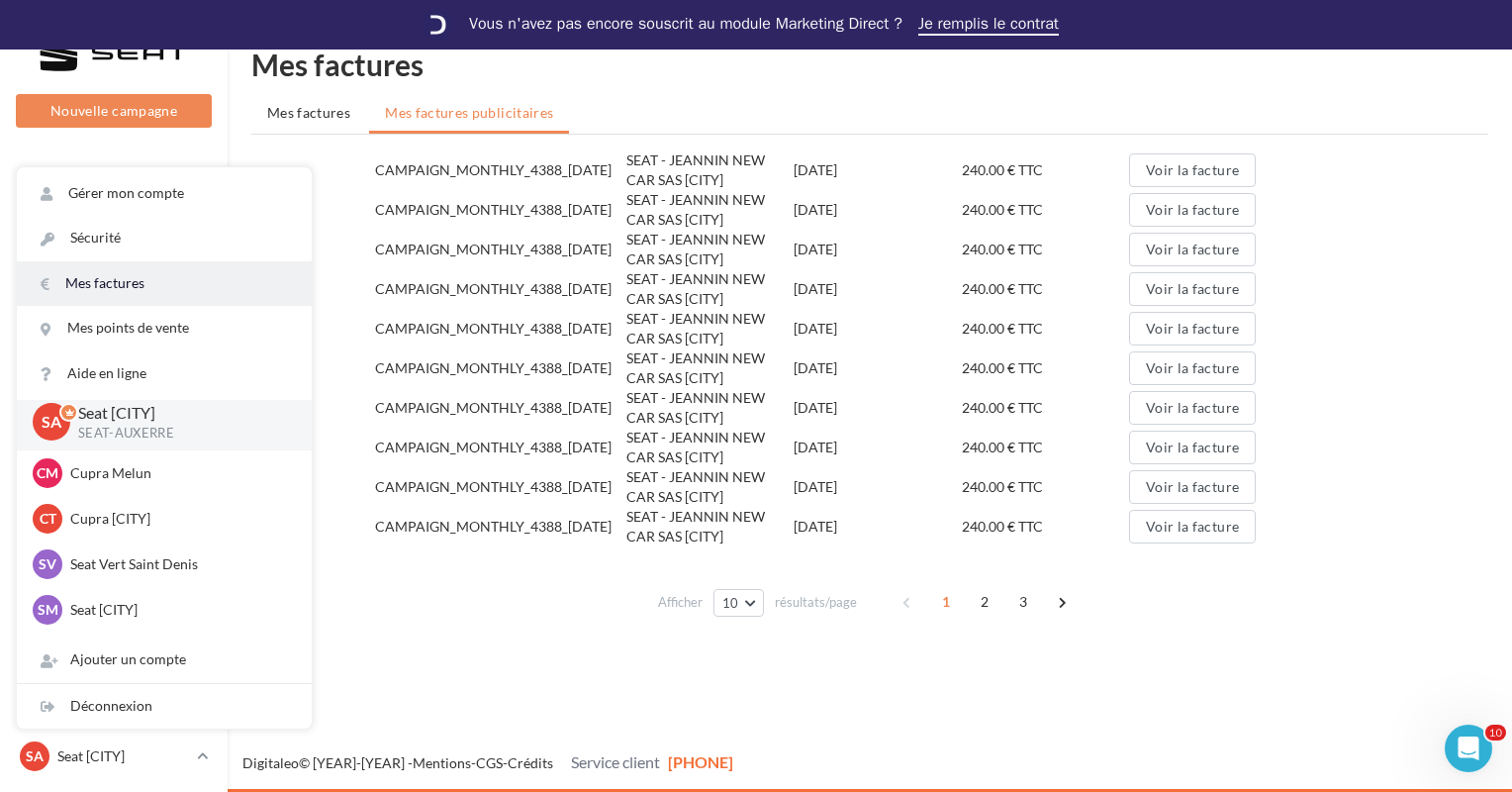 scroll, scrollTop: 0, scrollLeft: 0, axis: both 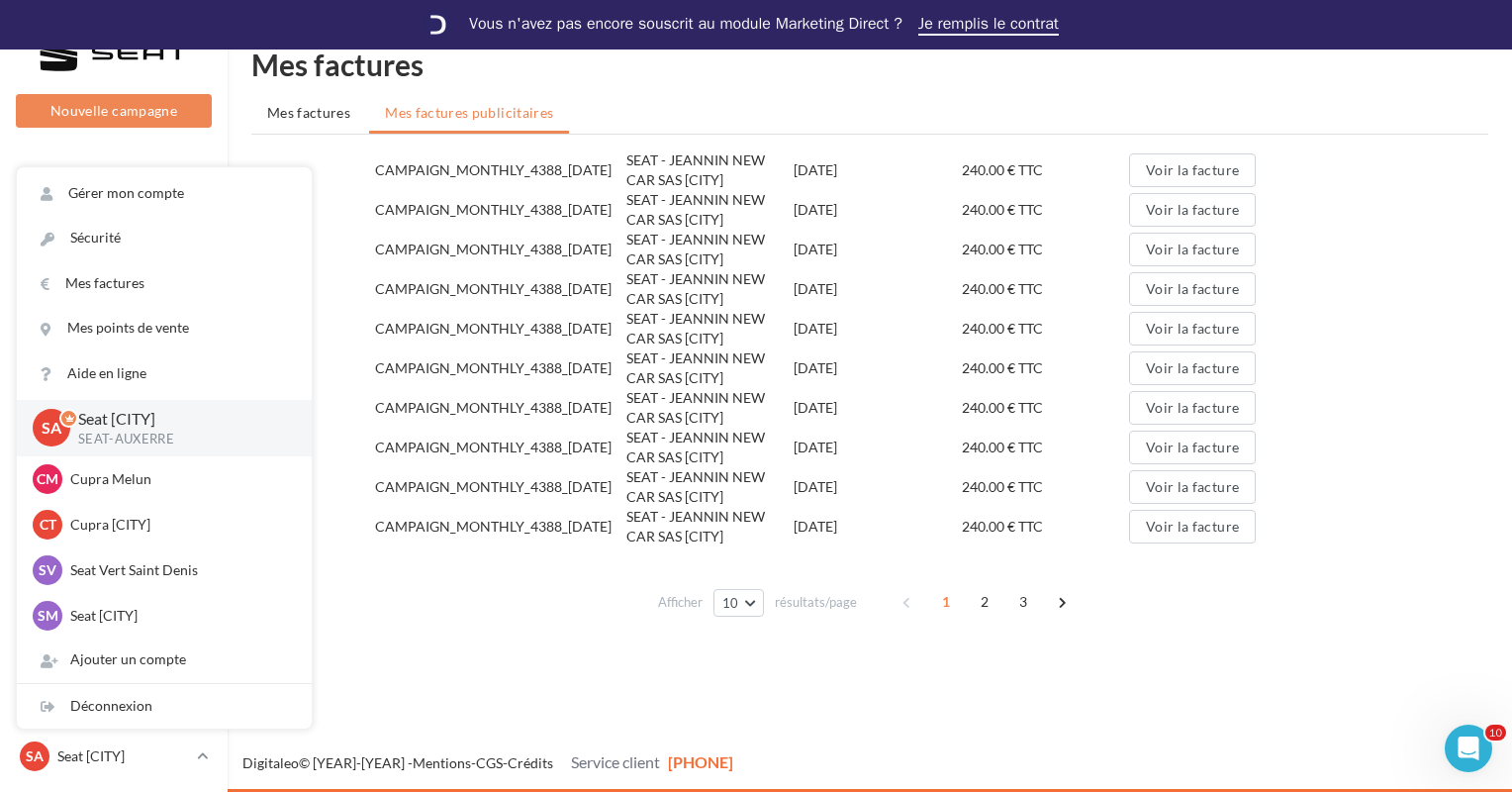 click on "CAMPAIGN_MONTHLY_4388_2025-06-18
SEAT - JEANNIN NEW CAR SAS AUXERRE
18/06/2025
240.00 € TTC
Voir la facture
CAMPAIGN_MONTHLY_4388_2025-05-19
SEAT - JEANNIN NEW CAR SAS AUXERRE
19/05/2025
240.00 € TTC
Voir la facture
CAMPAIGN_MONTHLY_4388_2025-04-19
SEAT - JEANNIN NEW CAR SAS AUXERRE
19/04/2025
240.00 € TTC
Voir la facture
20/03/2025" at bounding box center [870, 388] 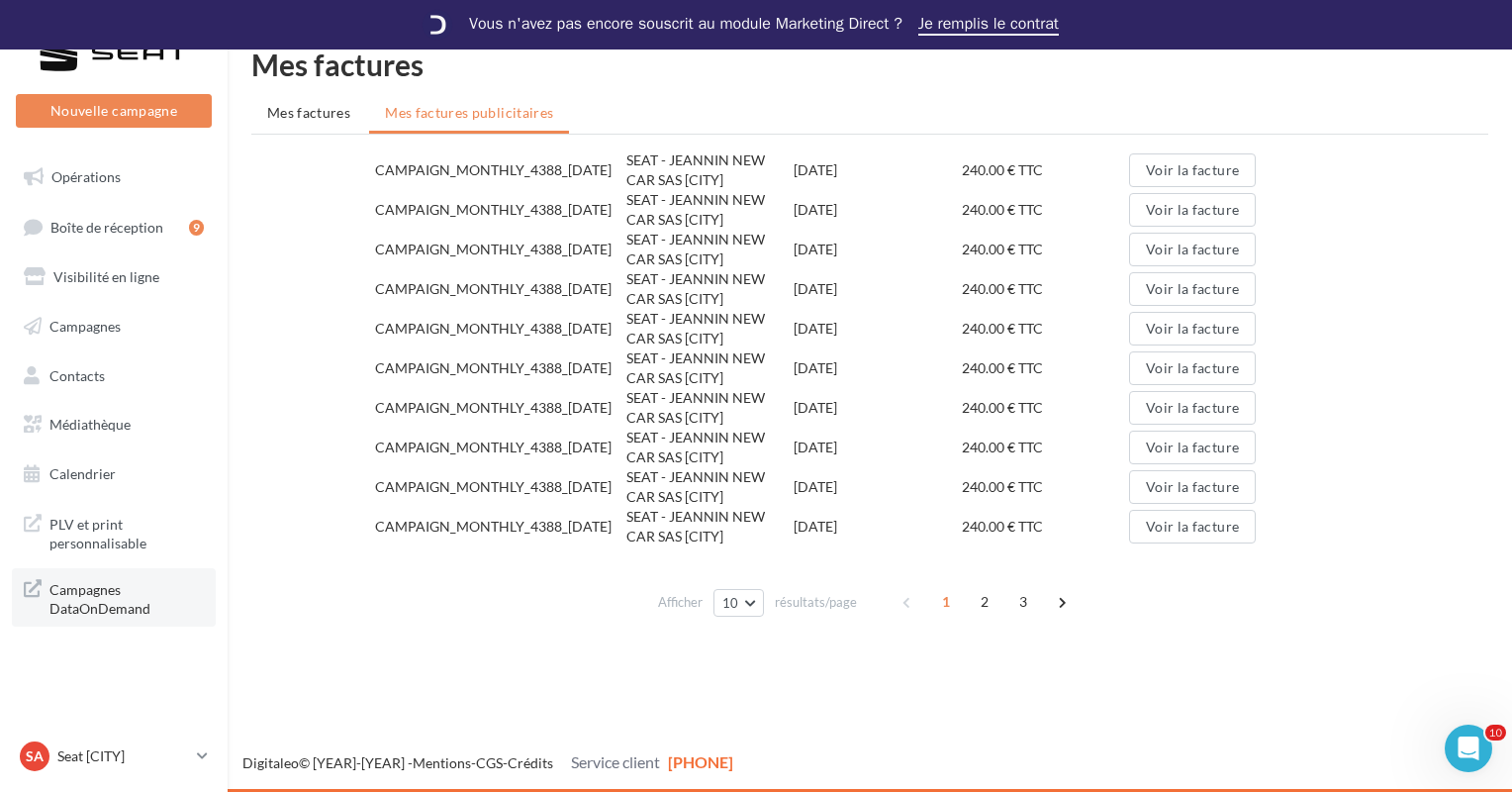 click on "Campagnes DataOnDemand" at bounding box center (127, 597) 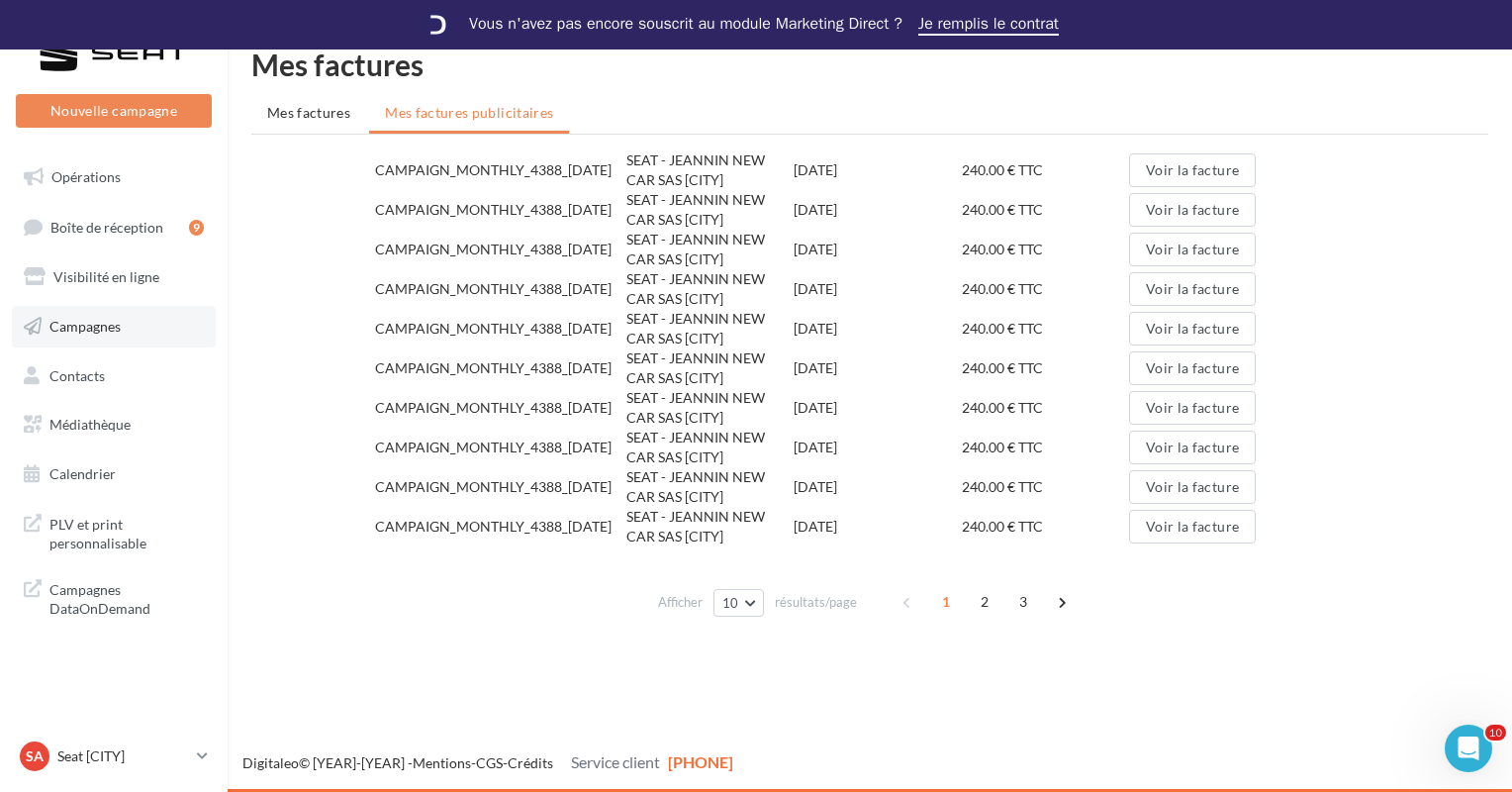 click on "Campagnes" at bounding box center [85, 326] 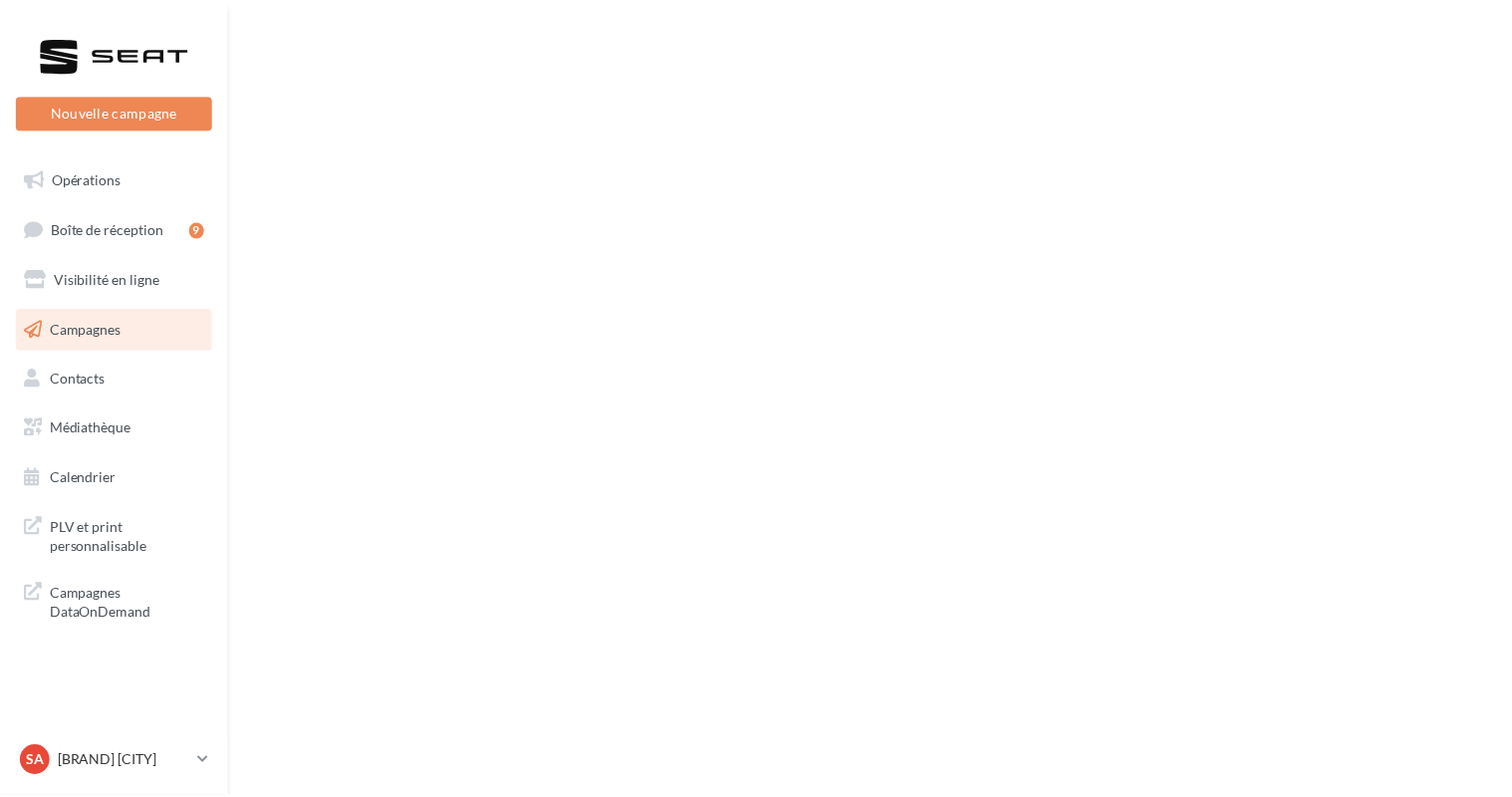 scroll, scrollTop: 0, scrollLeft: 0, axis: both 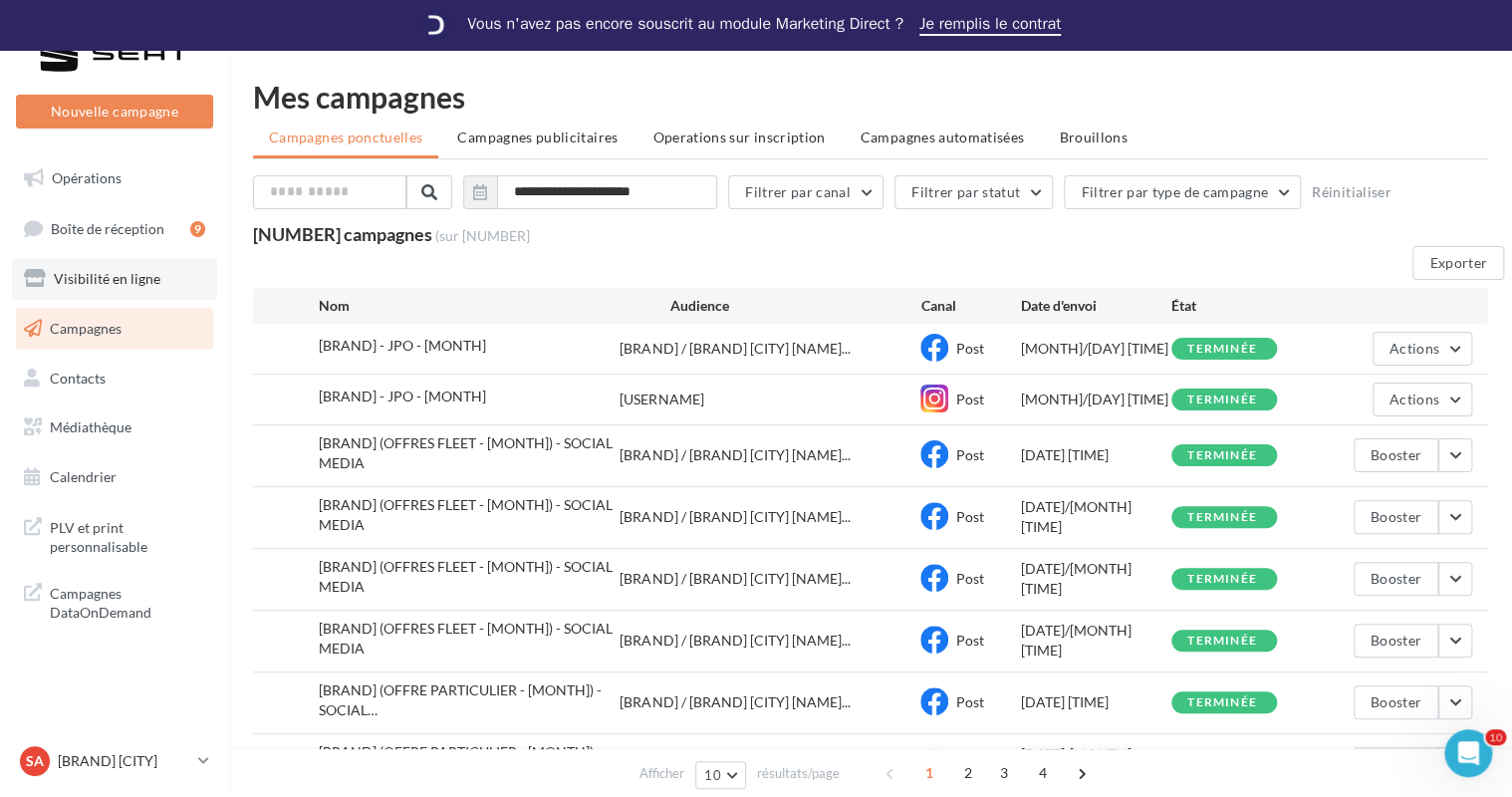 click on "Visibilité en ligne" at bounding box center (107, 278) 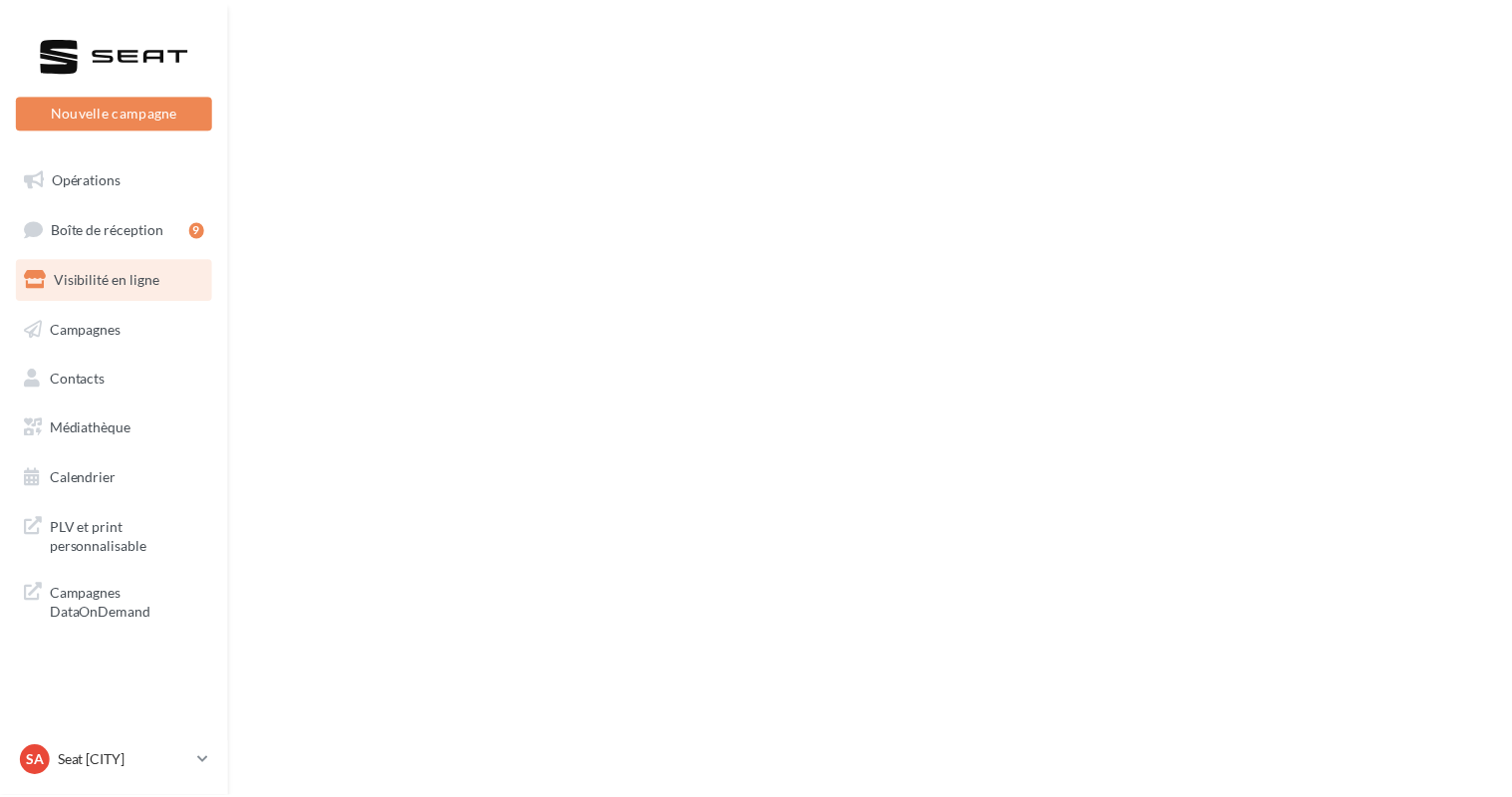 scroll, scrollTop: 0, scrollLeft: 0, axis: both 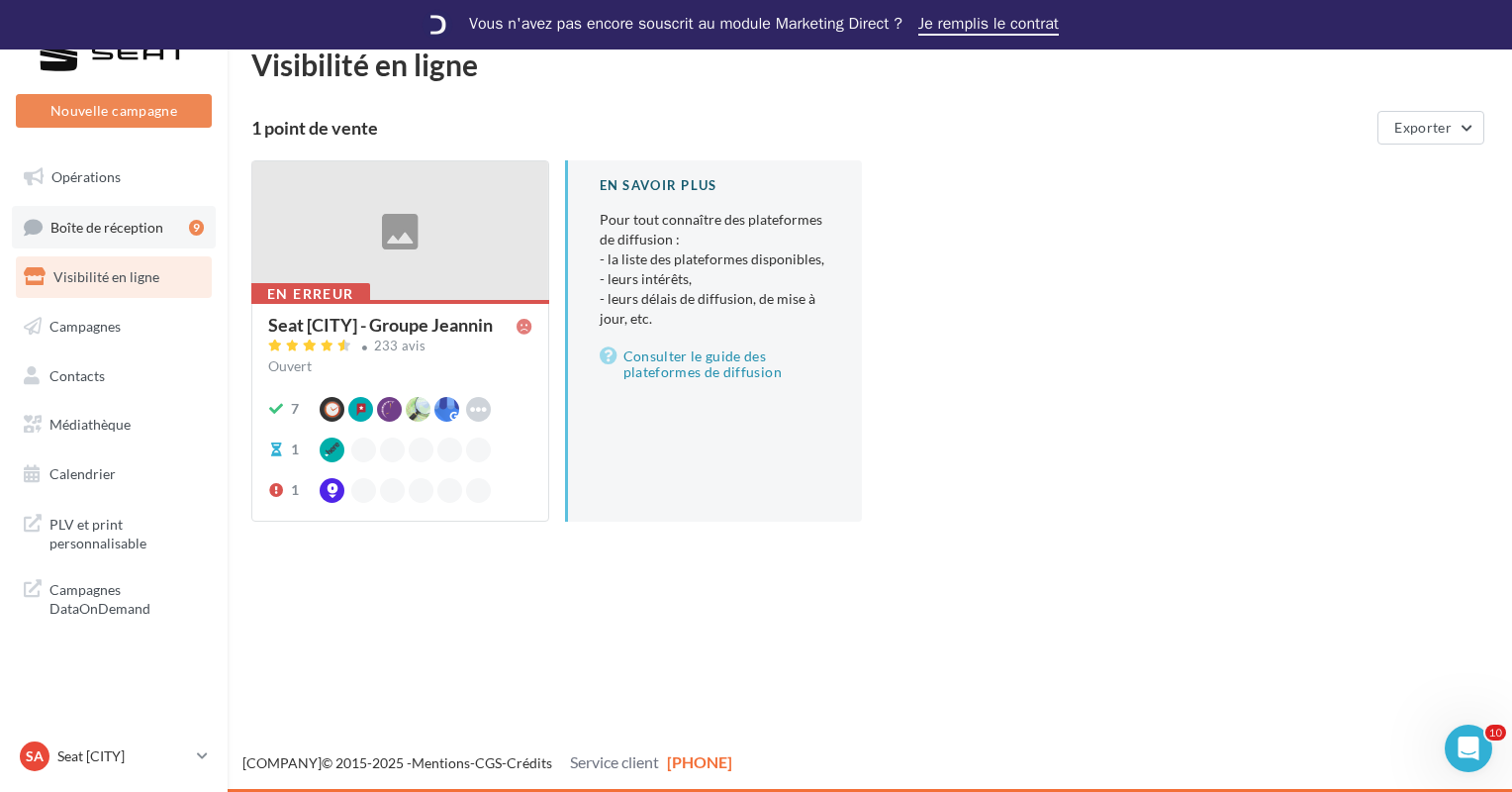 click on "Boîte de réception" at bounding box center [107, 226] 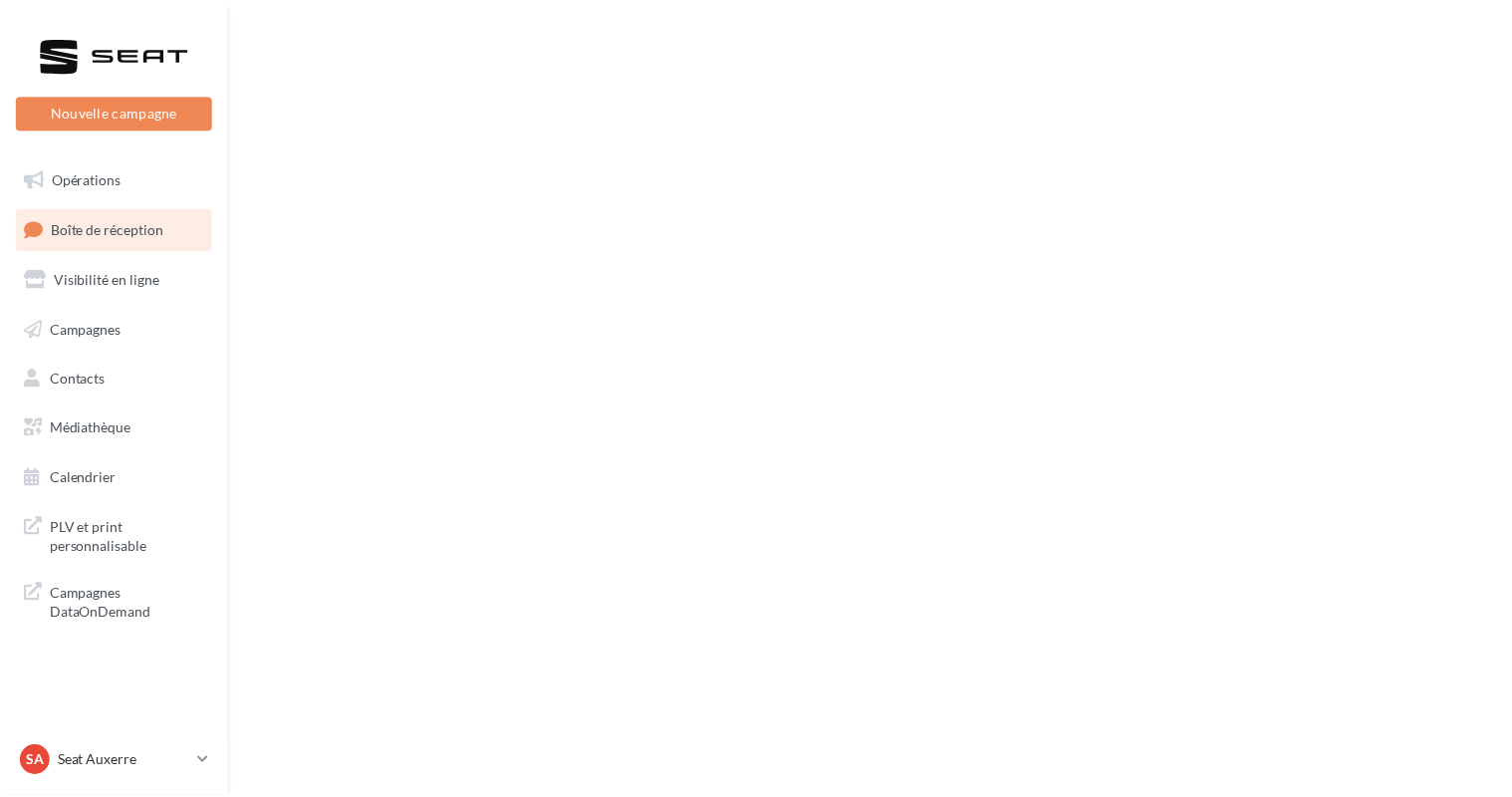scroll, scrollTop: 0, scrollLeft: 0, axis: both 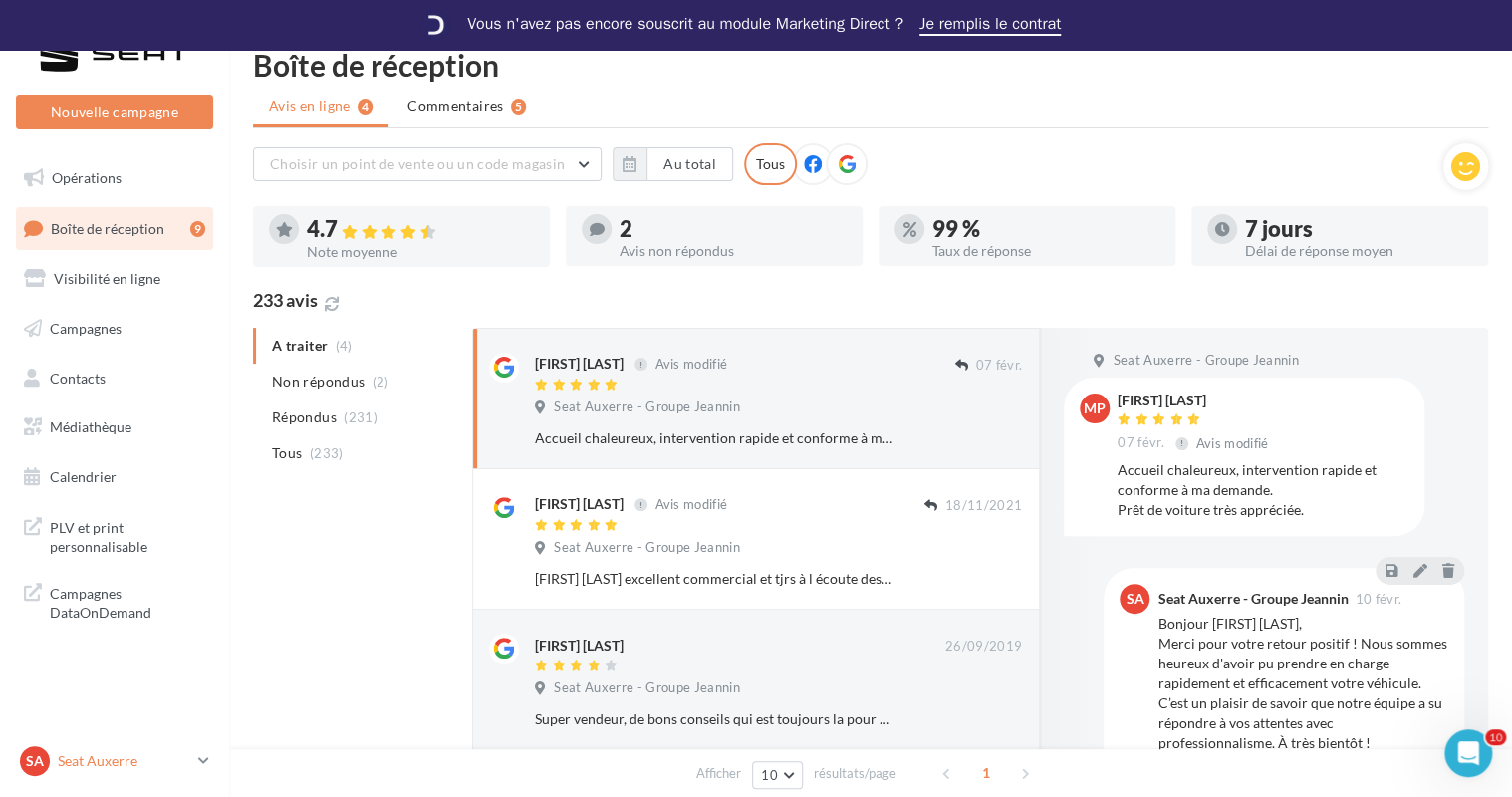click on "[BRAND] [CITY]" at bounding box center (124, 761) 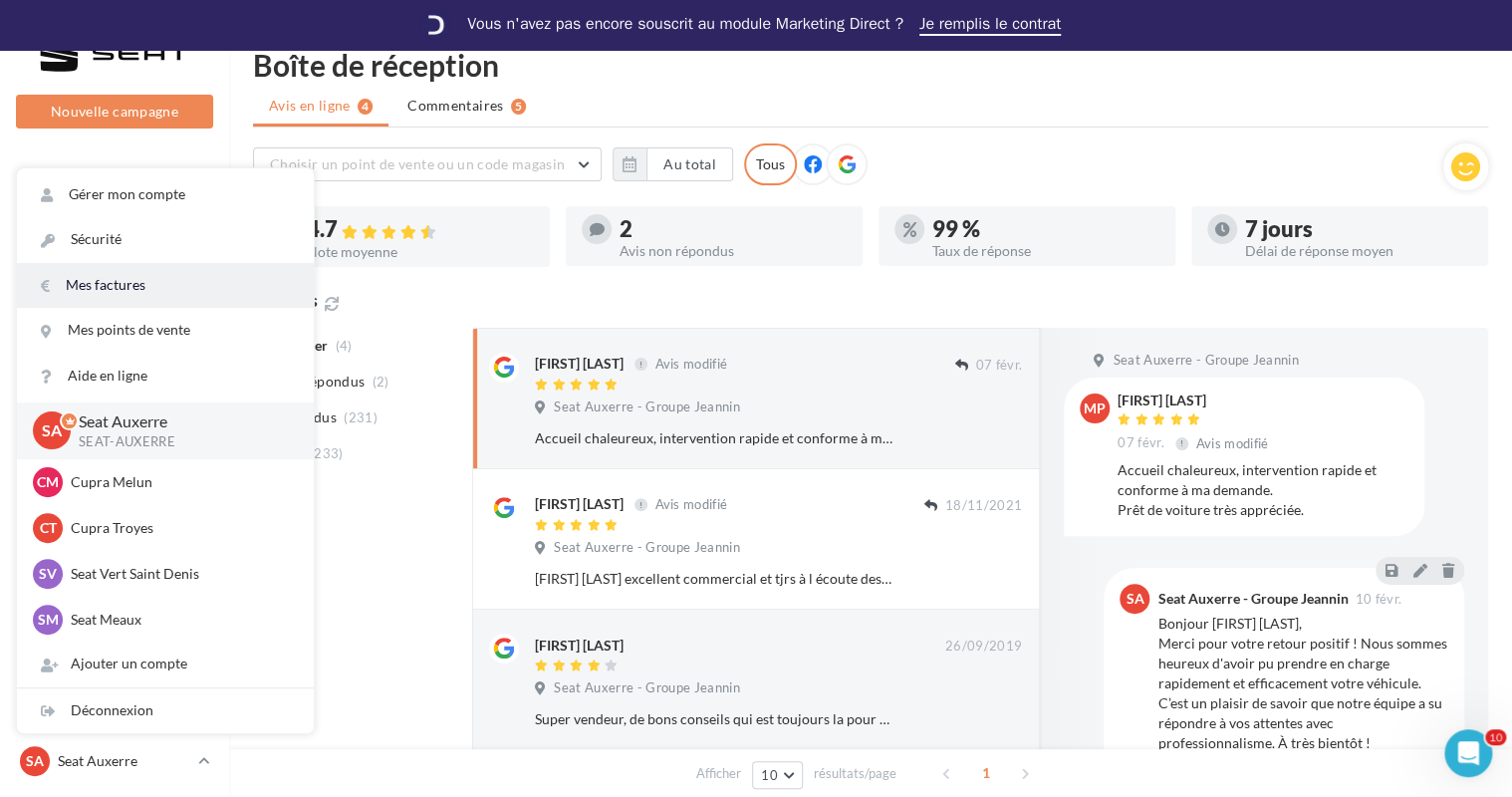 click on "Mes factures" at bounding box center (165, 285) 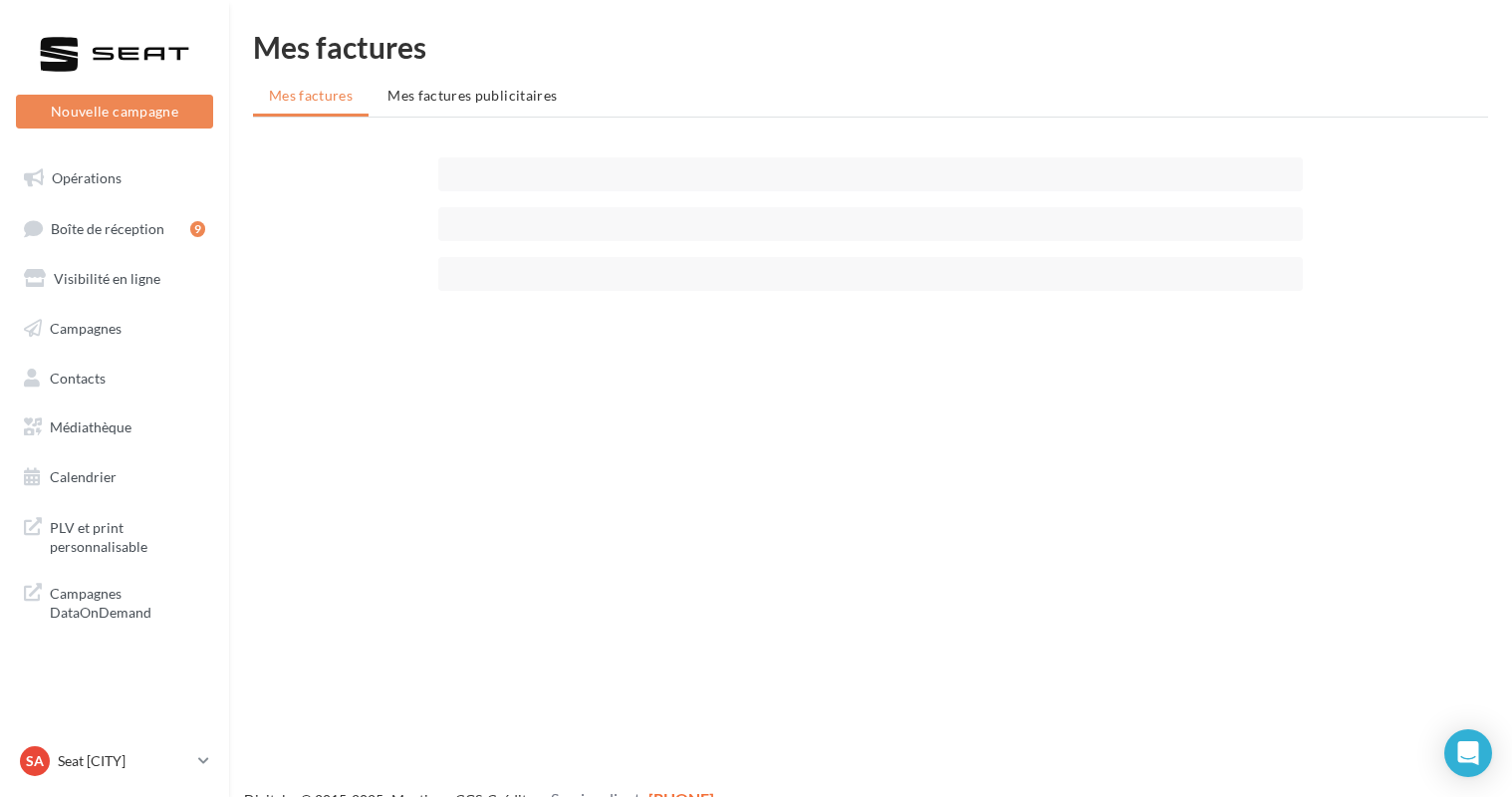 scroll, scrollTop: 0, scrollLeft: 0, axis: both 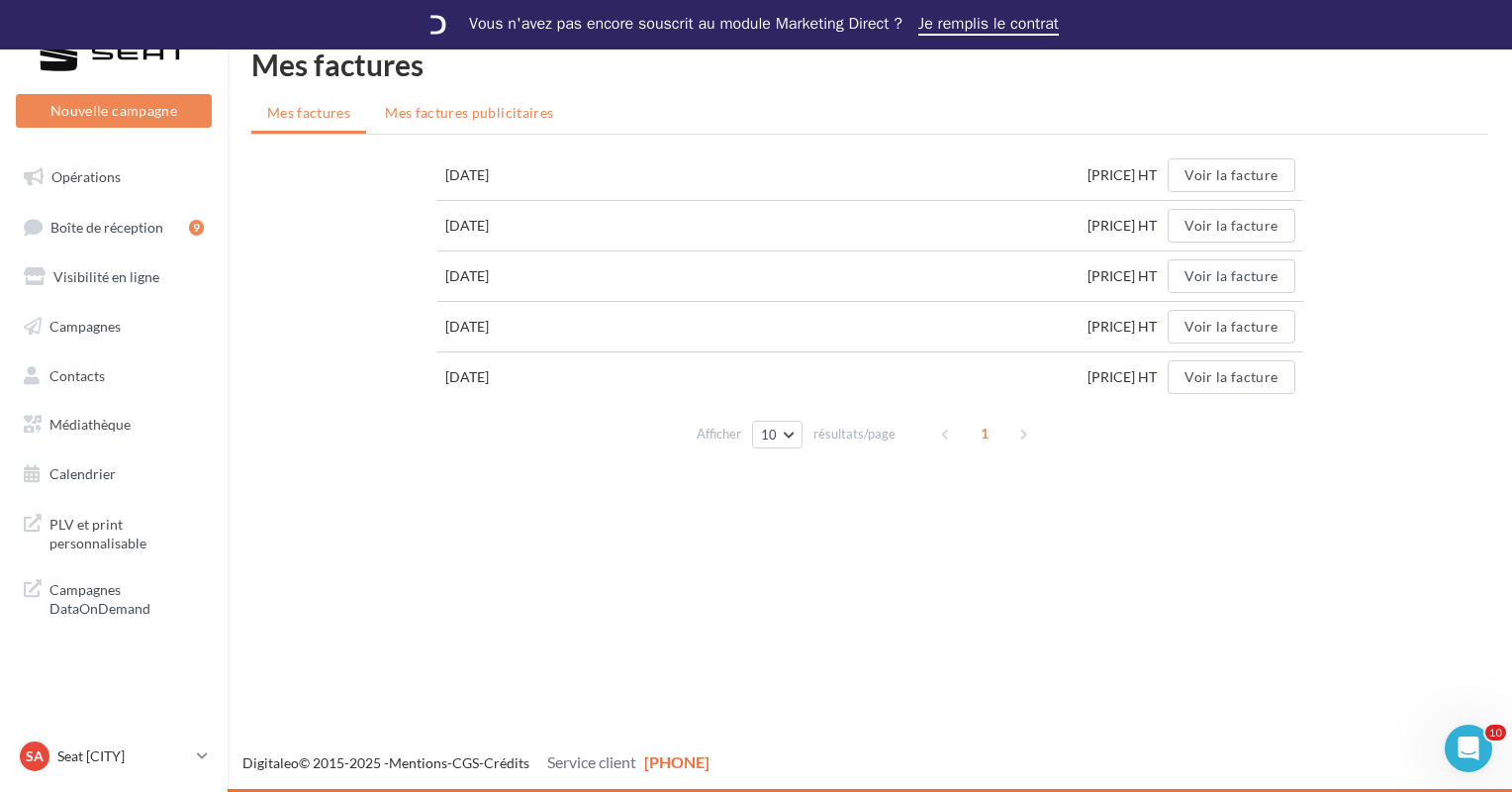 click on "Mes factures publicitaires" at bounding box center (469, 113) 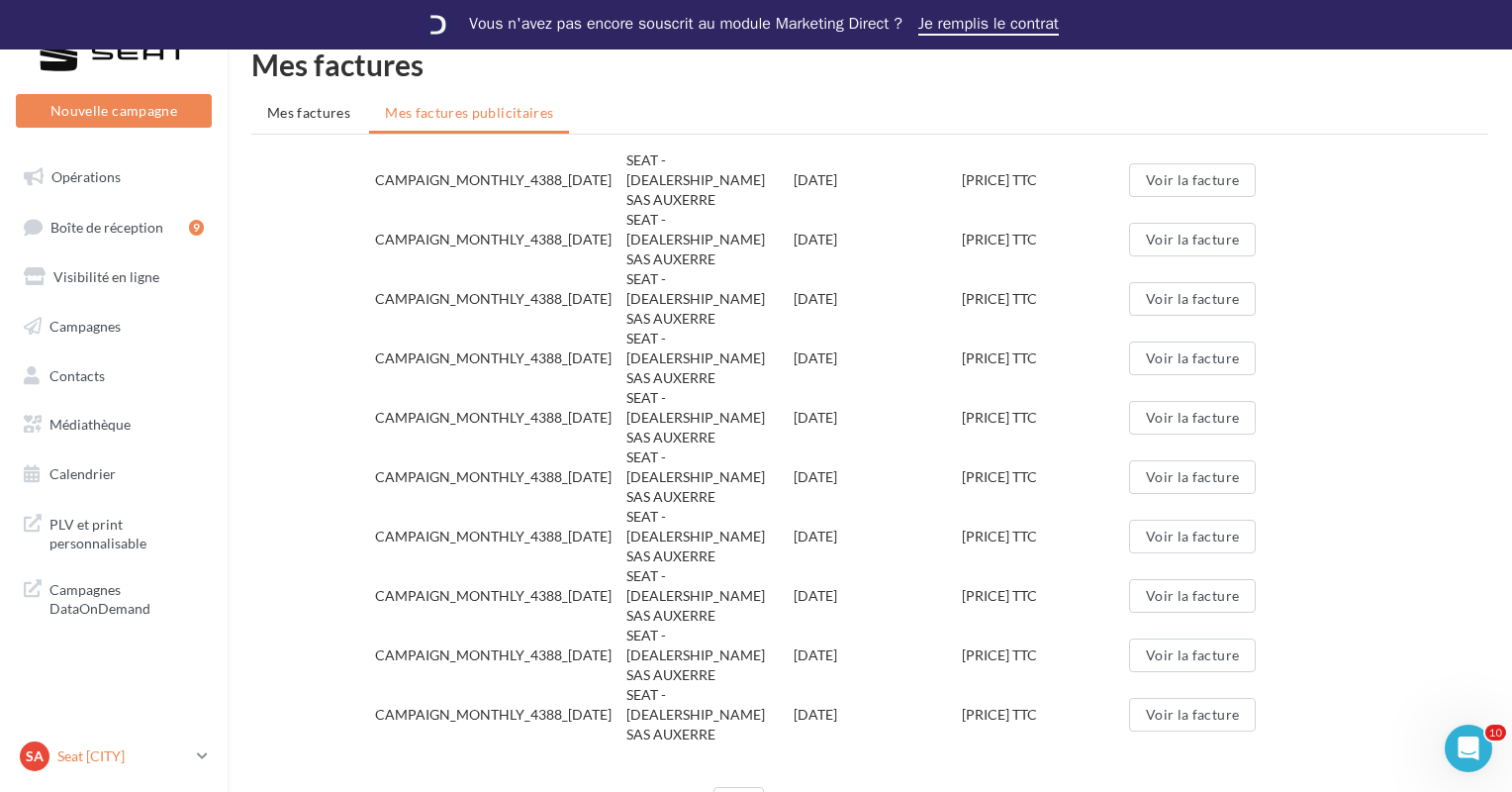 click on "Seat [CITY]" at bounding box center (123, 756) 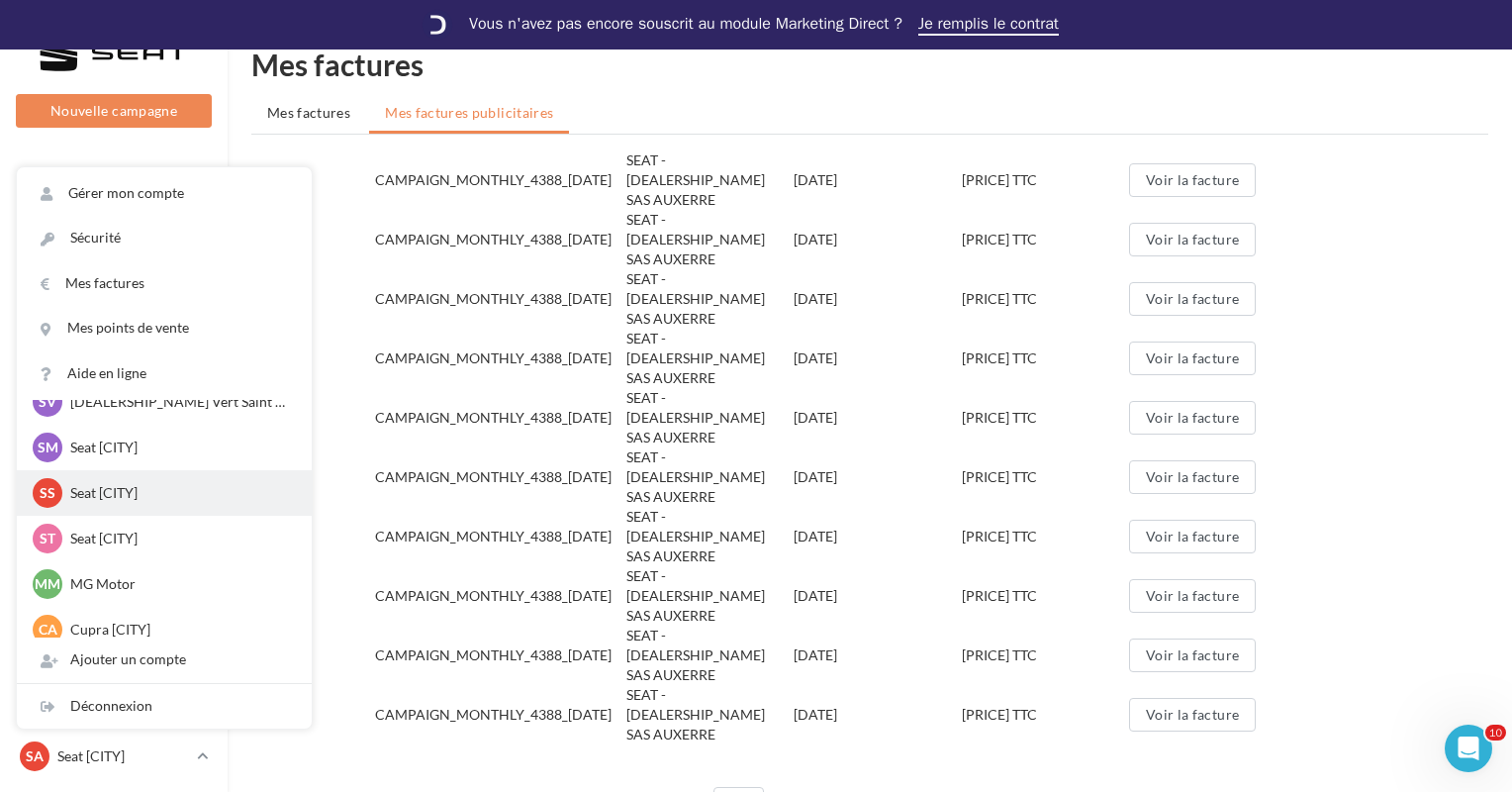 scroll, scrollTop: 182, scrollLeft: 0, axis: vertical 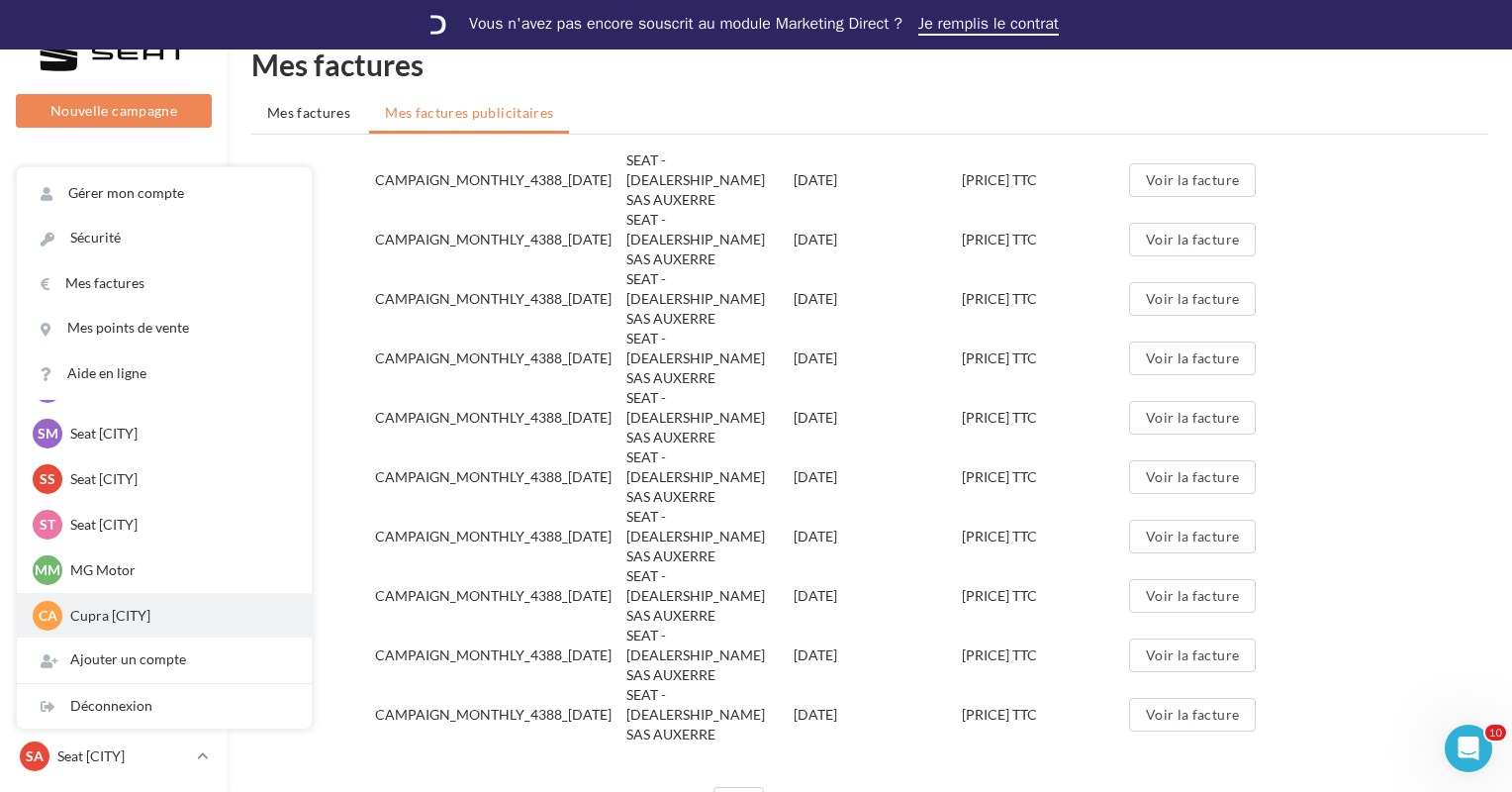 click on "Cupra [CITY]" at bounding box center [179, 297] 